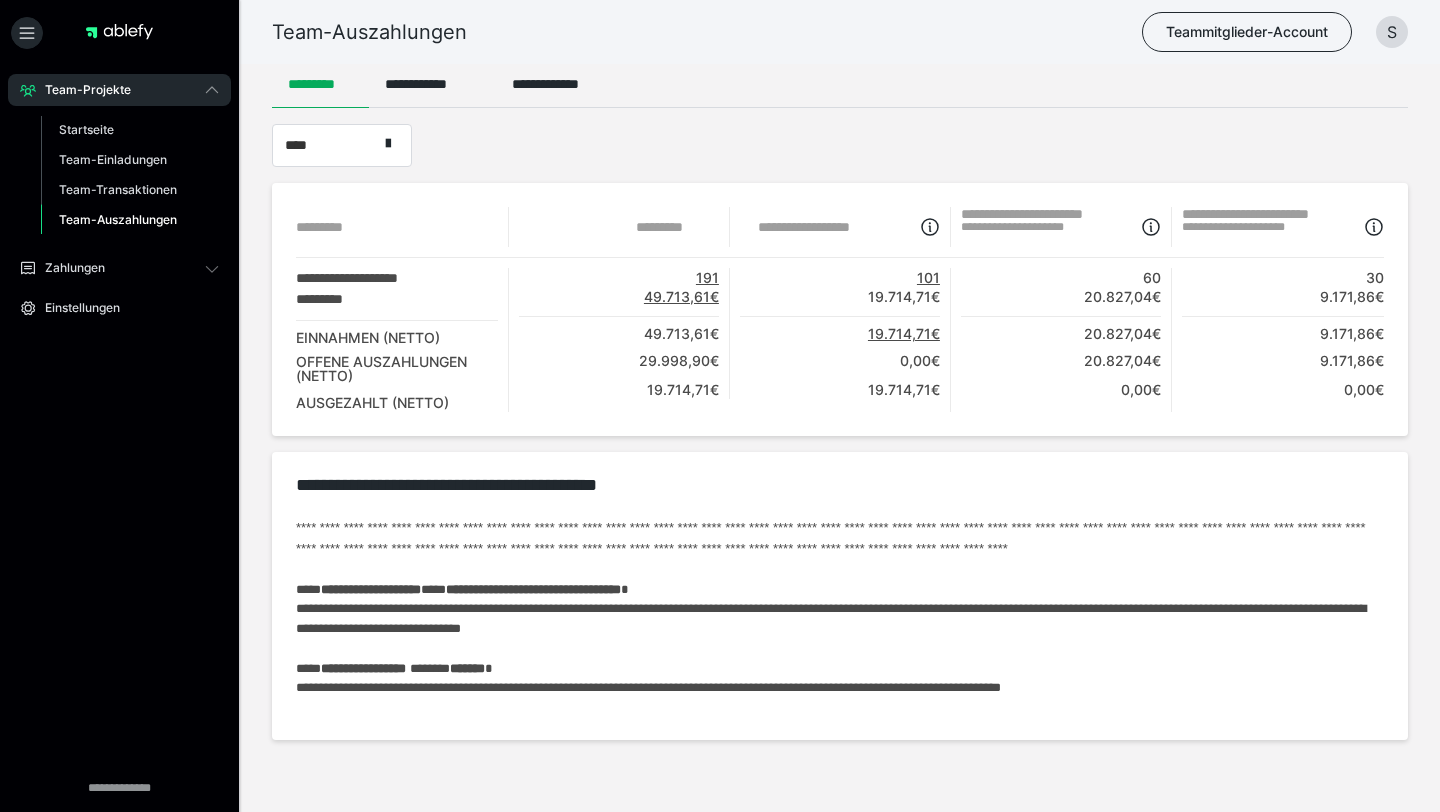 scroll, scrollTop: 44, scrollLeft: 0, axis: vertical 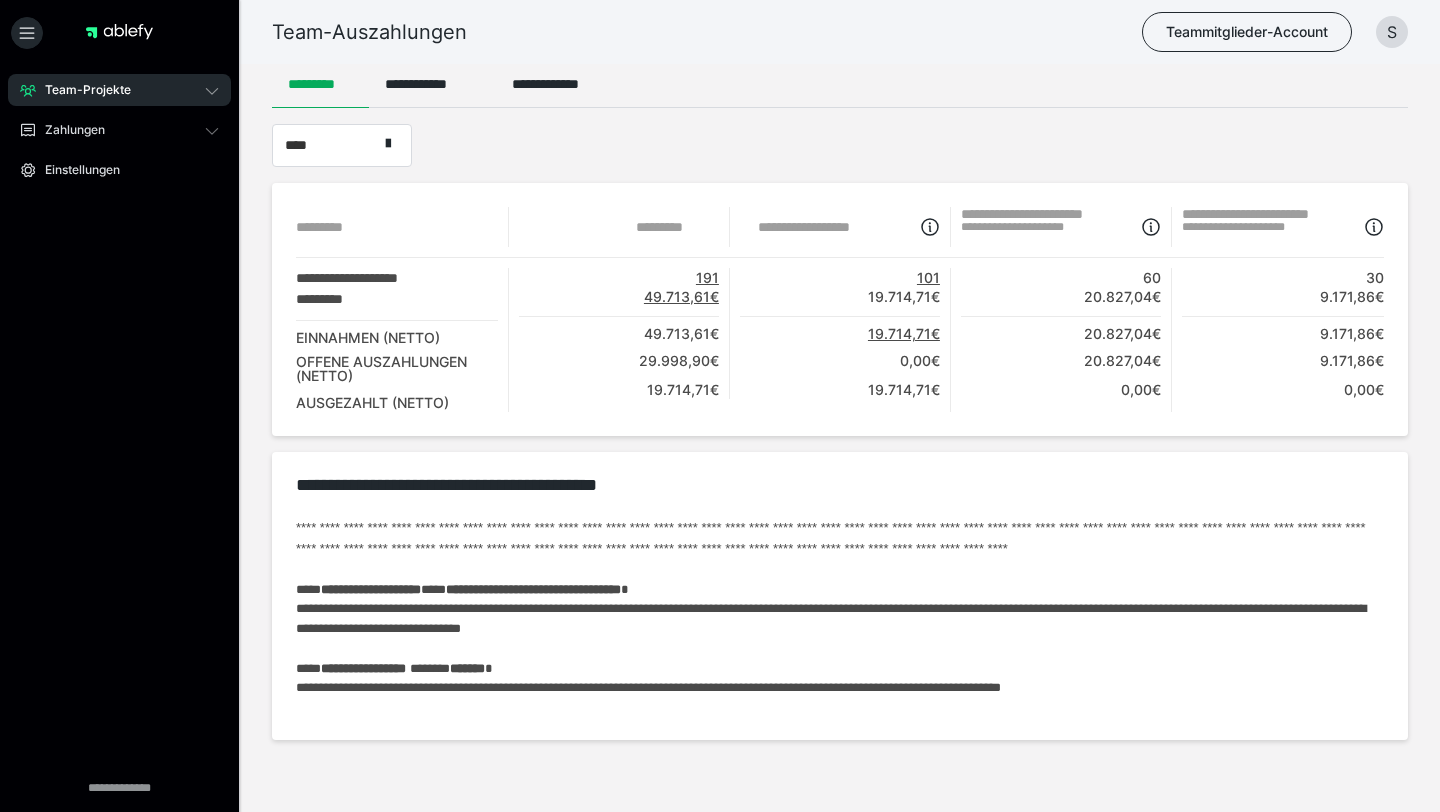 click on "Team-Projekte" at bounding box center [119, 90] 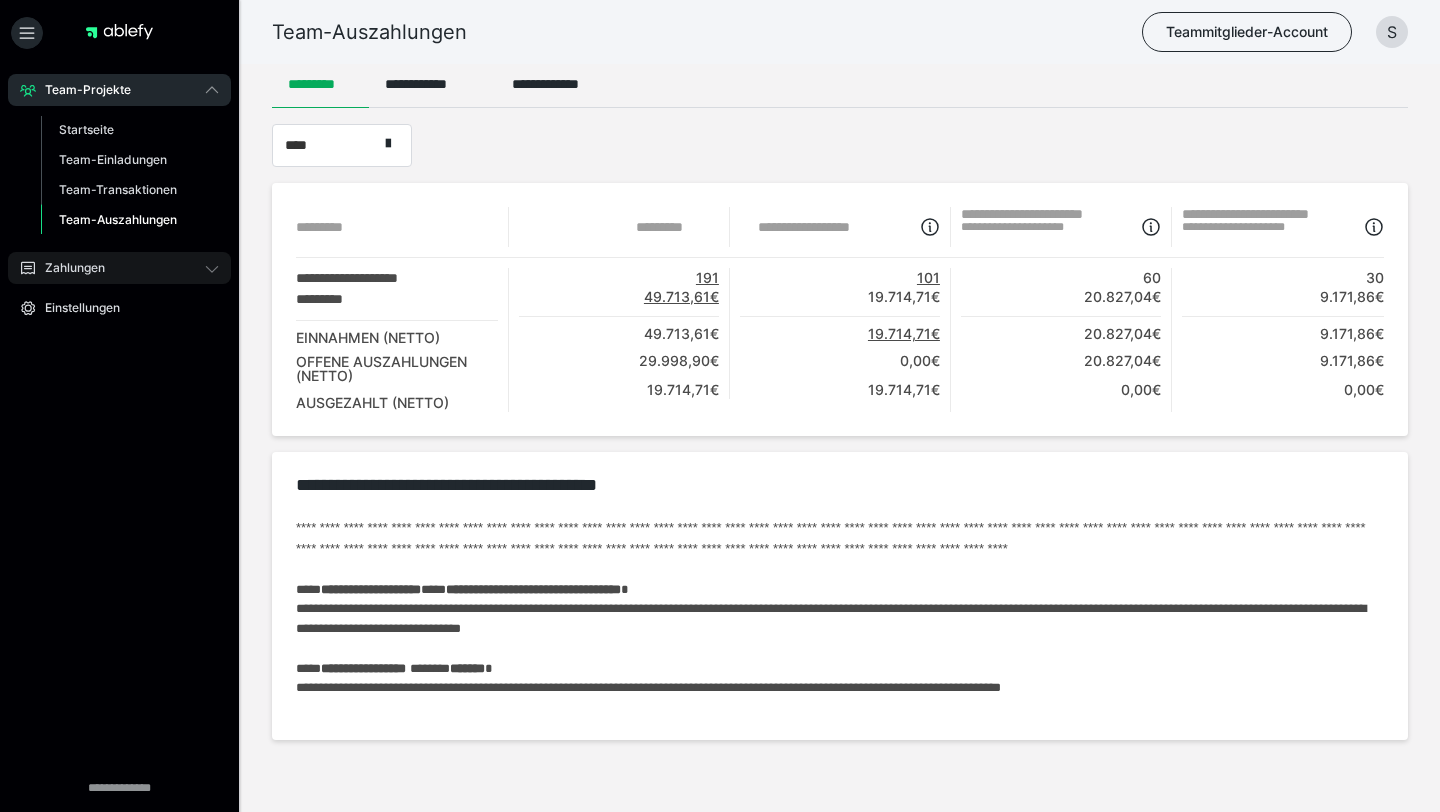 click on "Zahlungen" at bounding box center [119, 268] 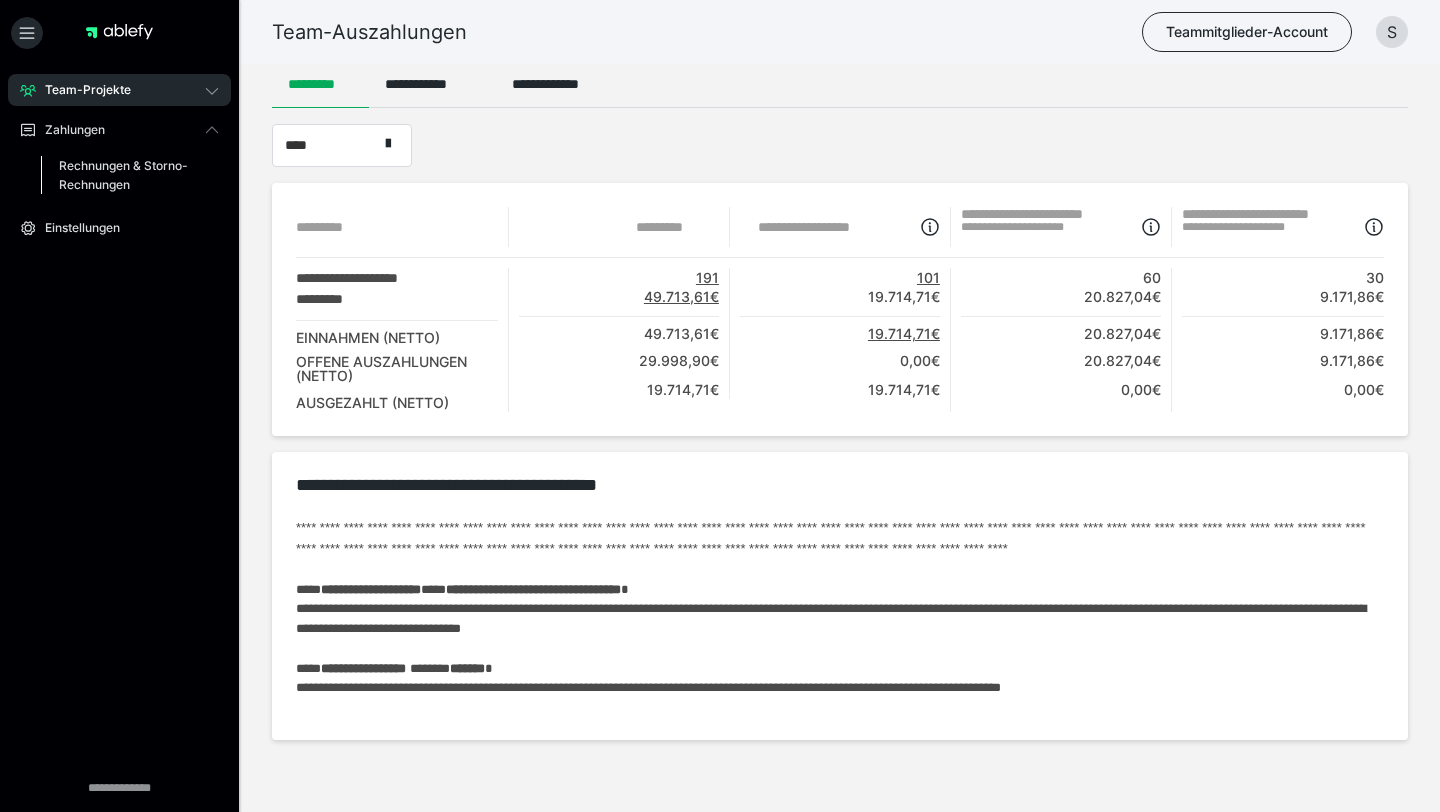 click on "Rechnungen & Storno-Rechnungen" at bounding box center (126, 175) 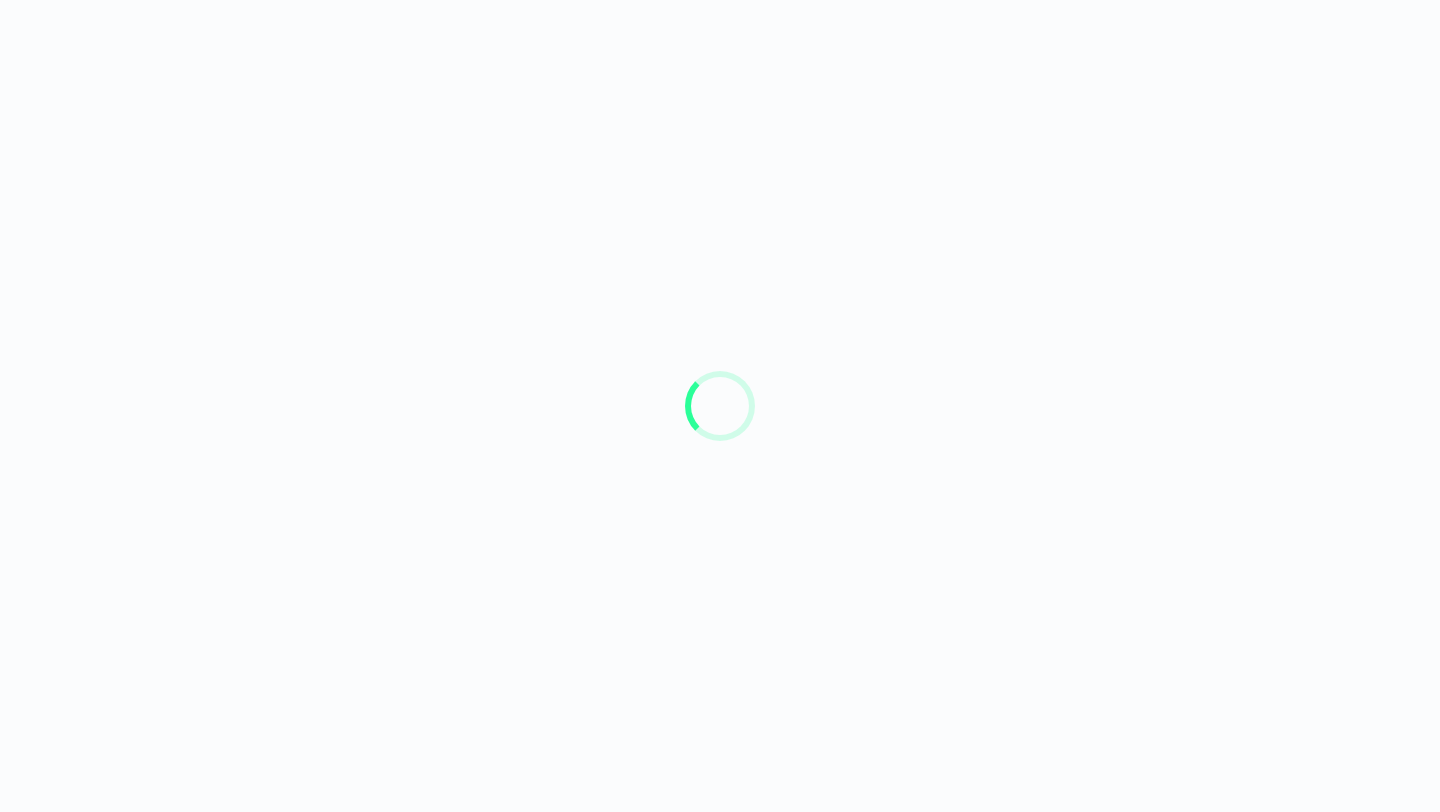 scroll, scrollTop: 0, scrollLeft: 0, axis: both 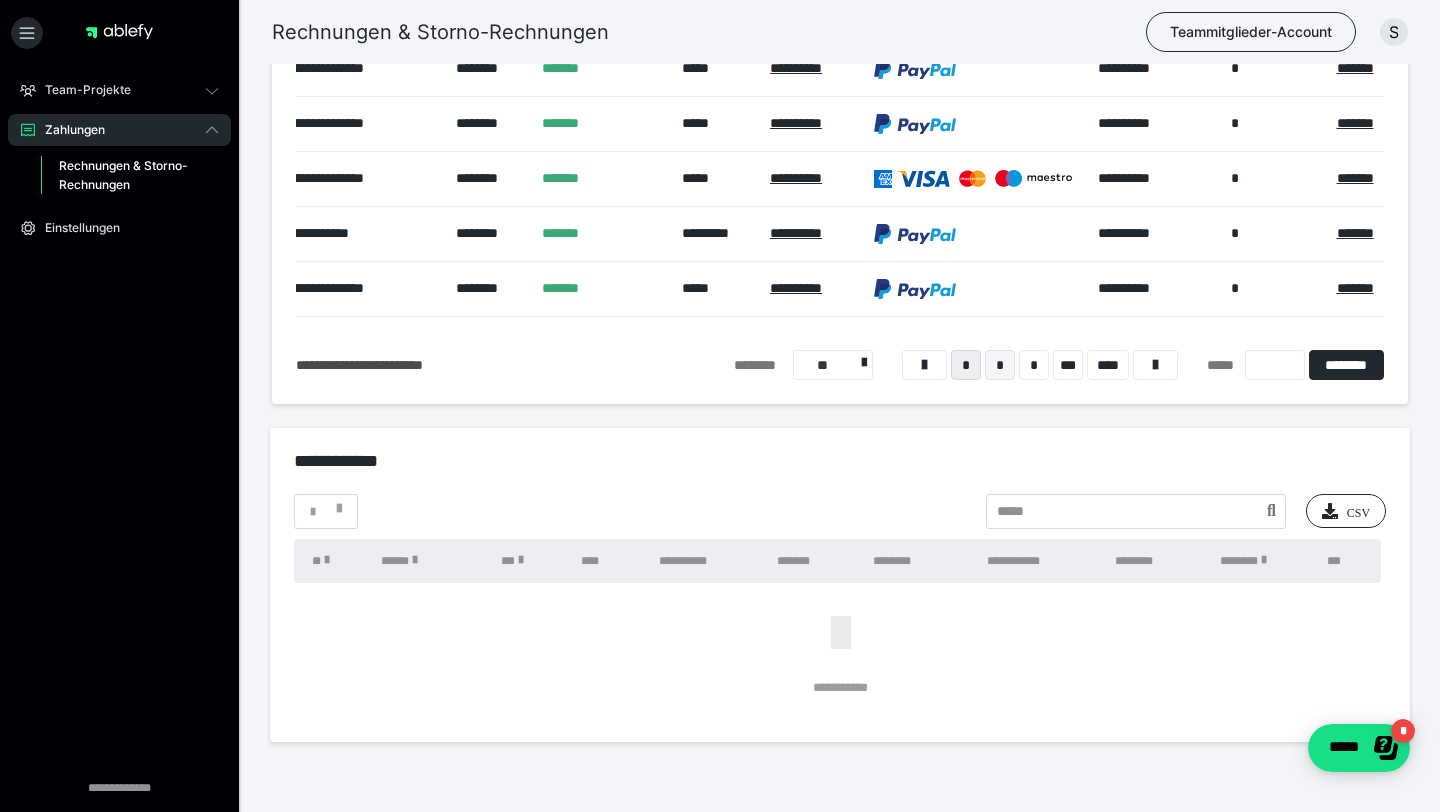 click on "*" at bounding box center (1000, 365) 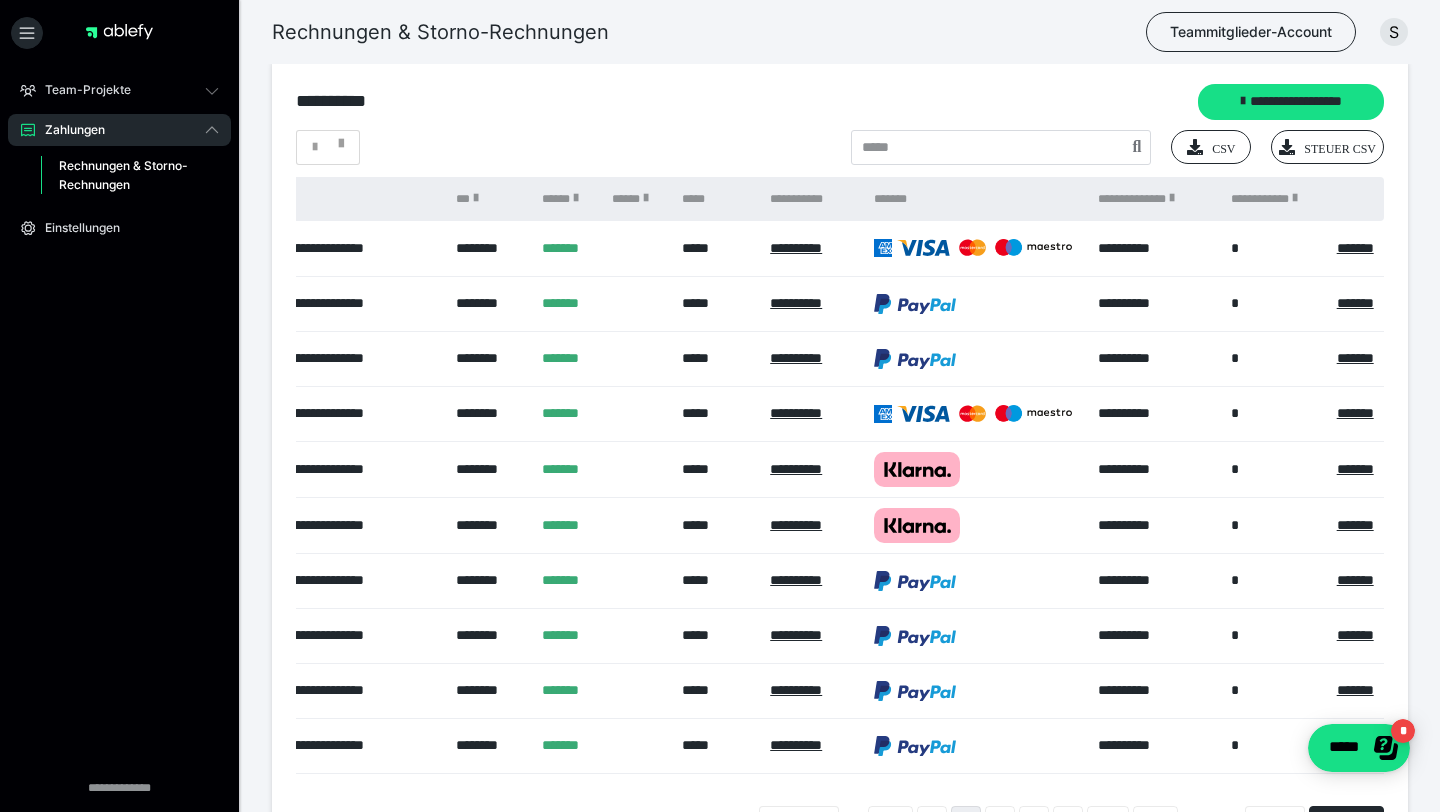 scroll, scrollTop: 0, scrollLeft: 580, axis: horizontal 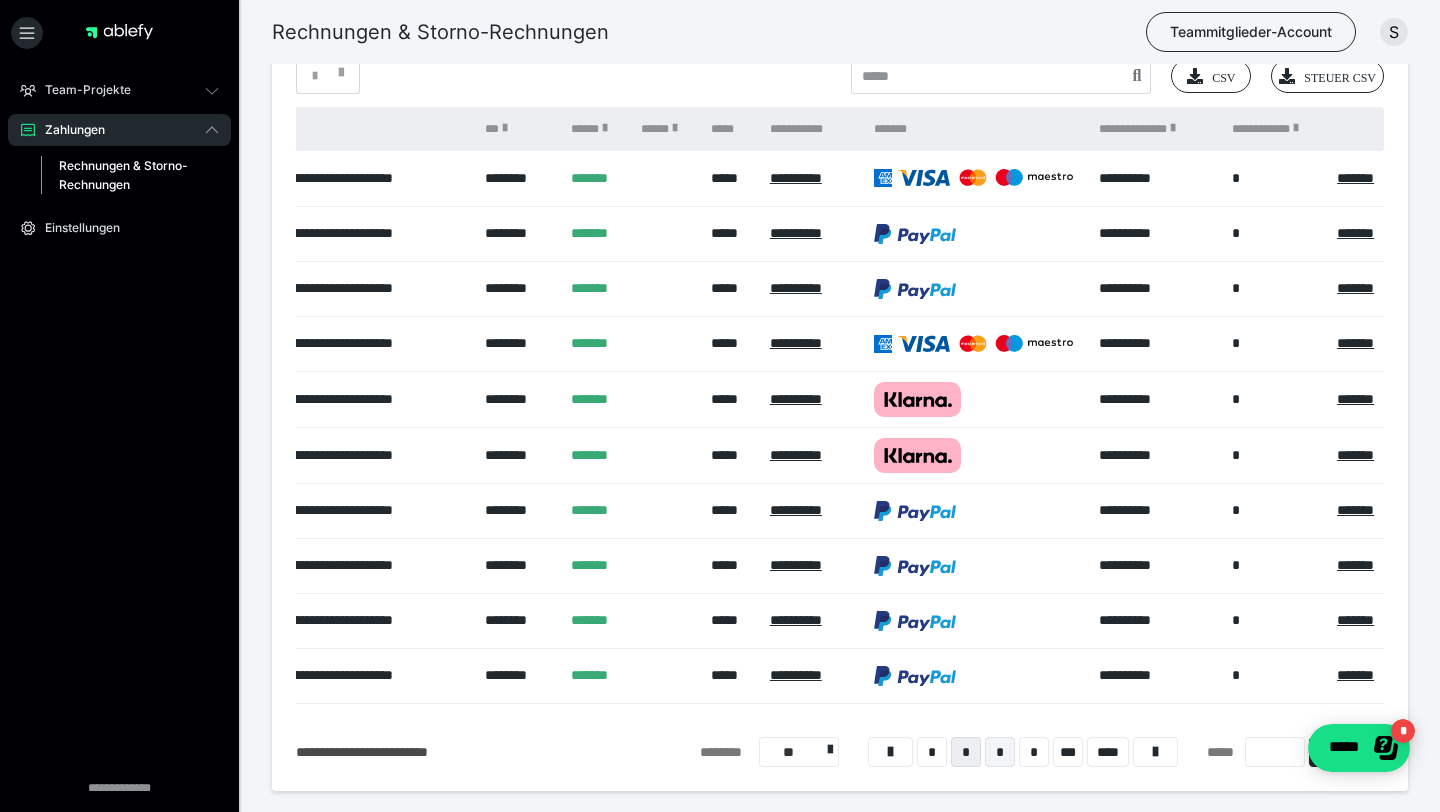 click on "*" at bounding box center (1000, 752) 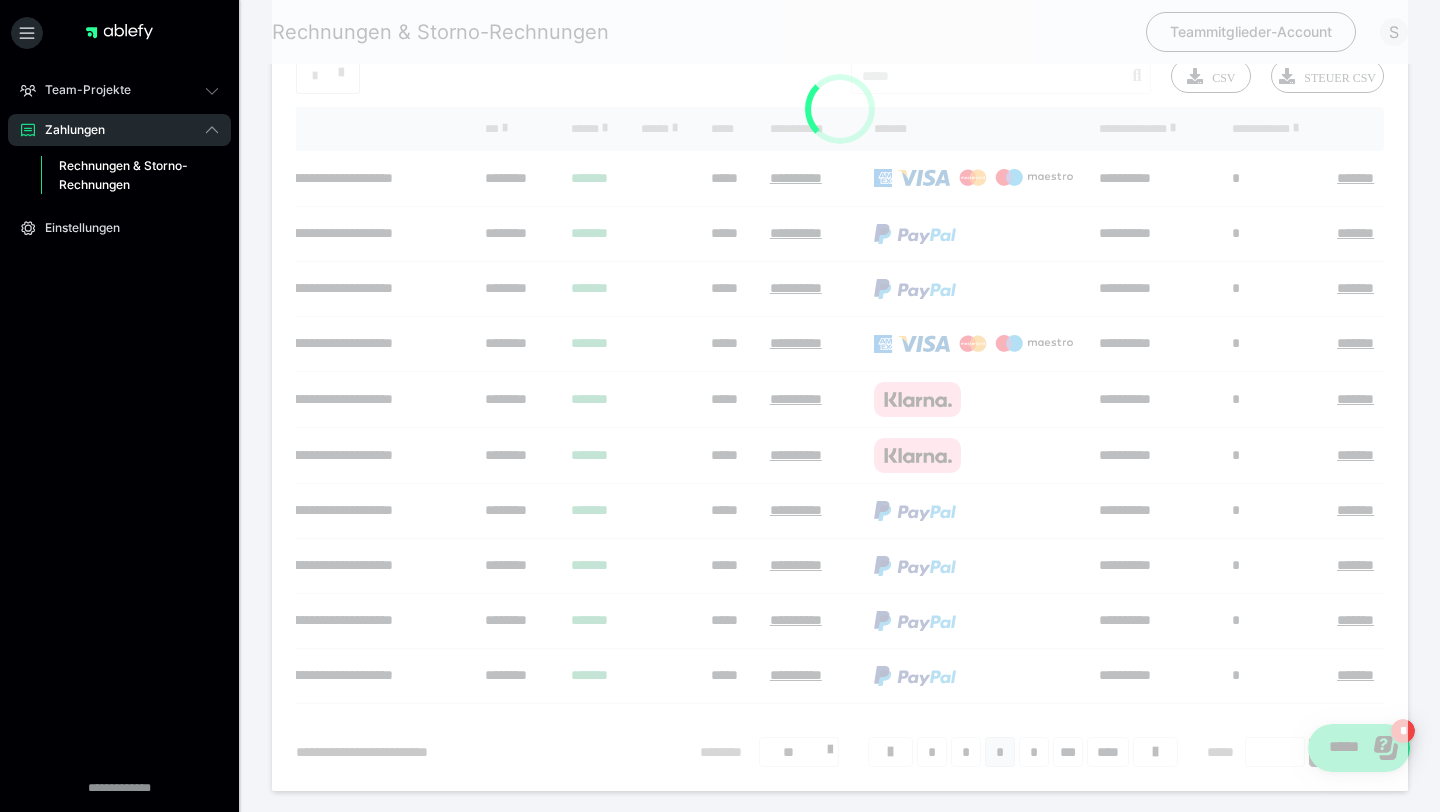 scroll, scrollTop: 16, scrollLeft: 0, axis: vertical 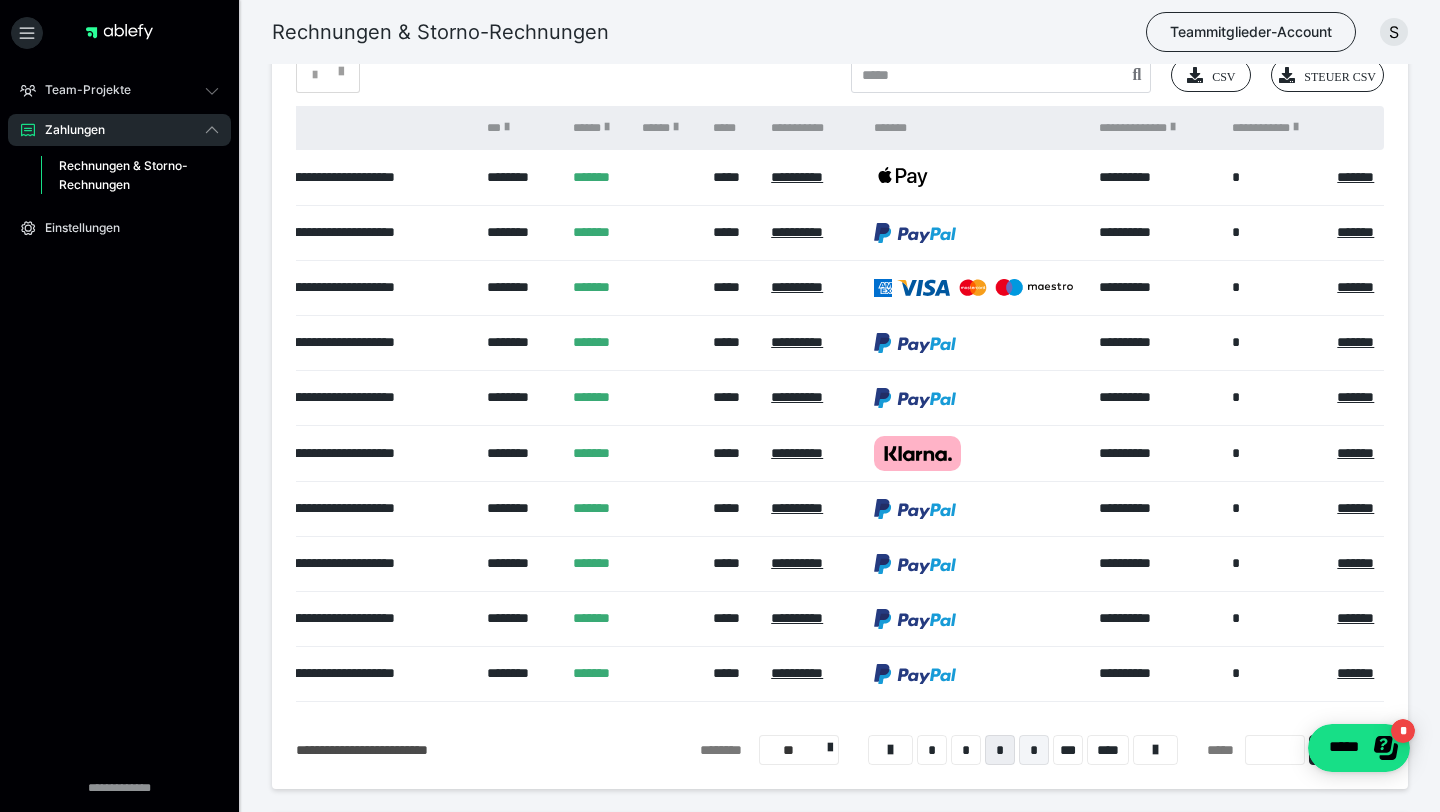 click on "*" at bounding box center [1034, 750] 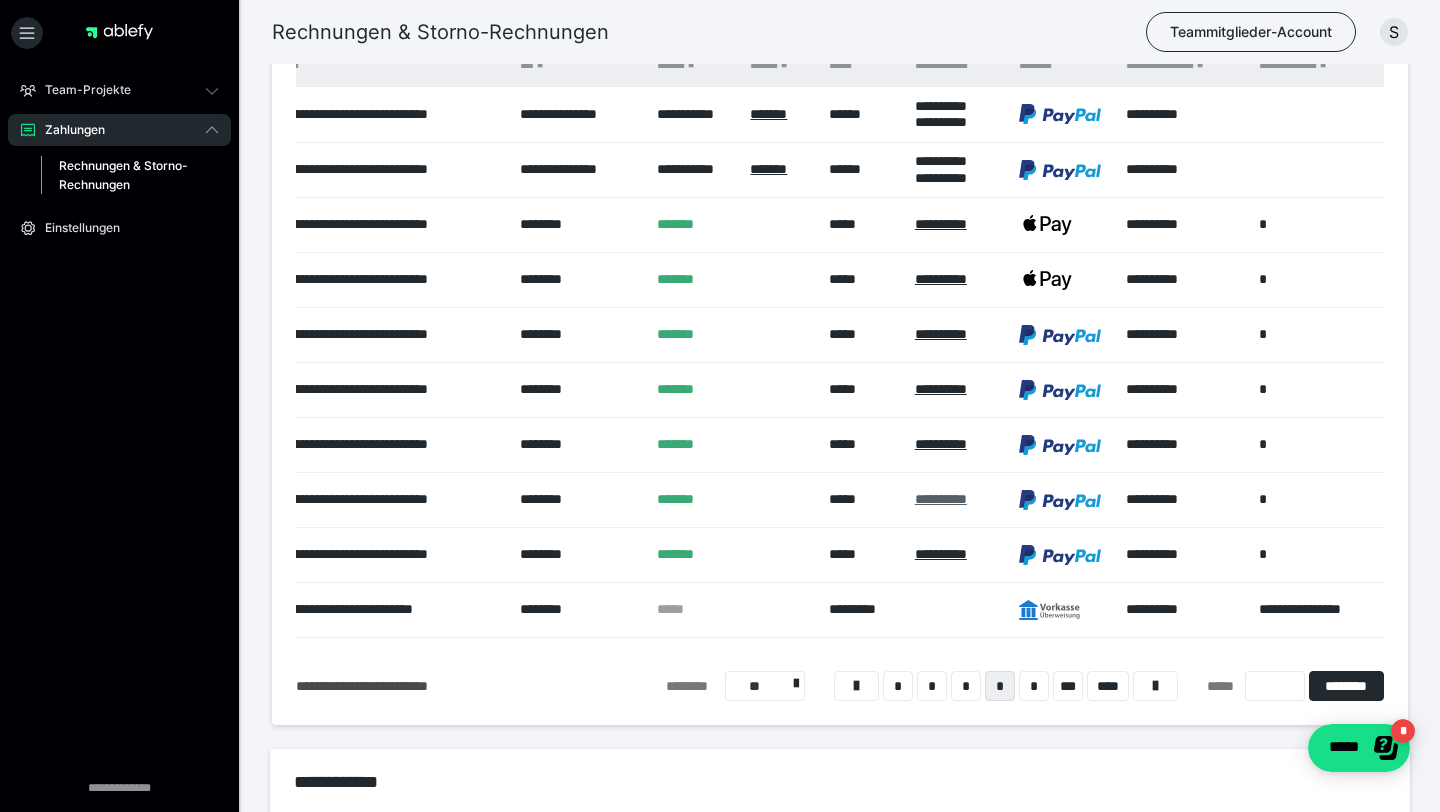 scroll, scrollTop: 173, scrollLeft: 0, axis: vertical 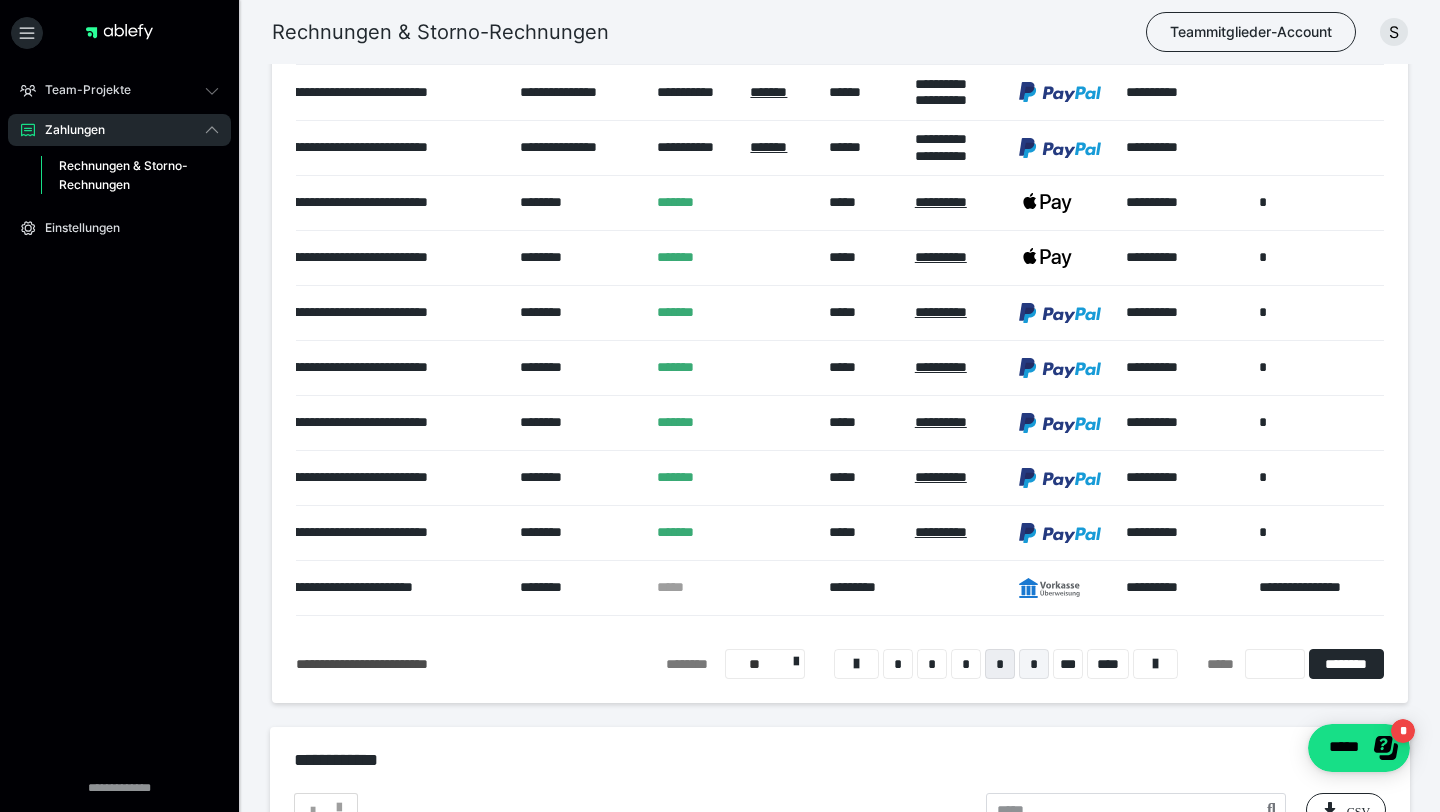 click on "*" at bounding box center [1034, 664] 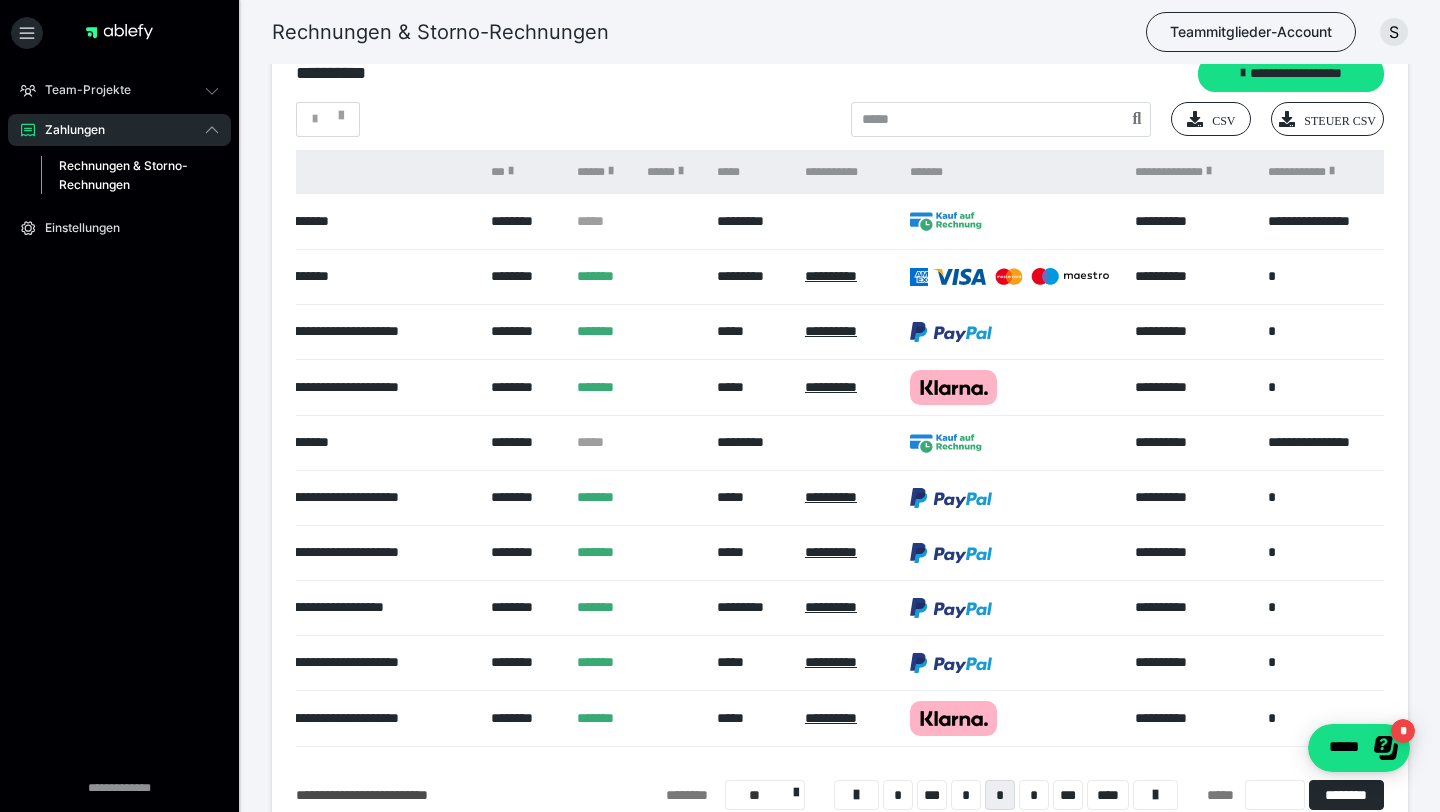 scroll, scrollTop: 46, scrollLeft: 0, axis: vertical 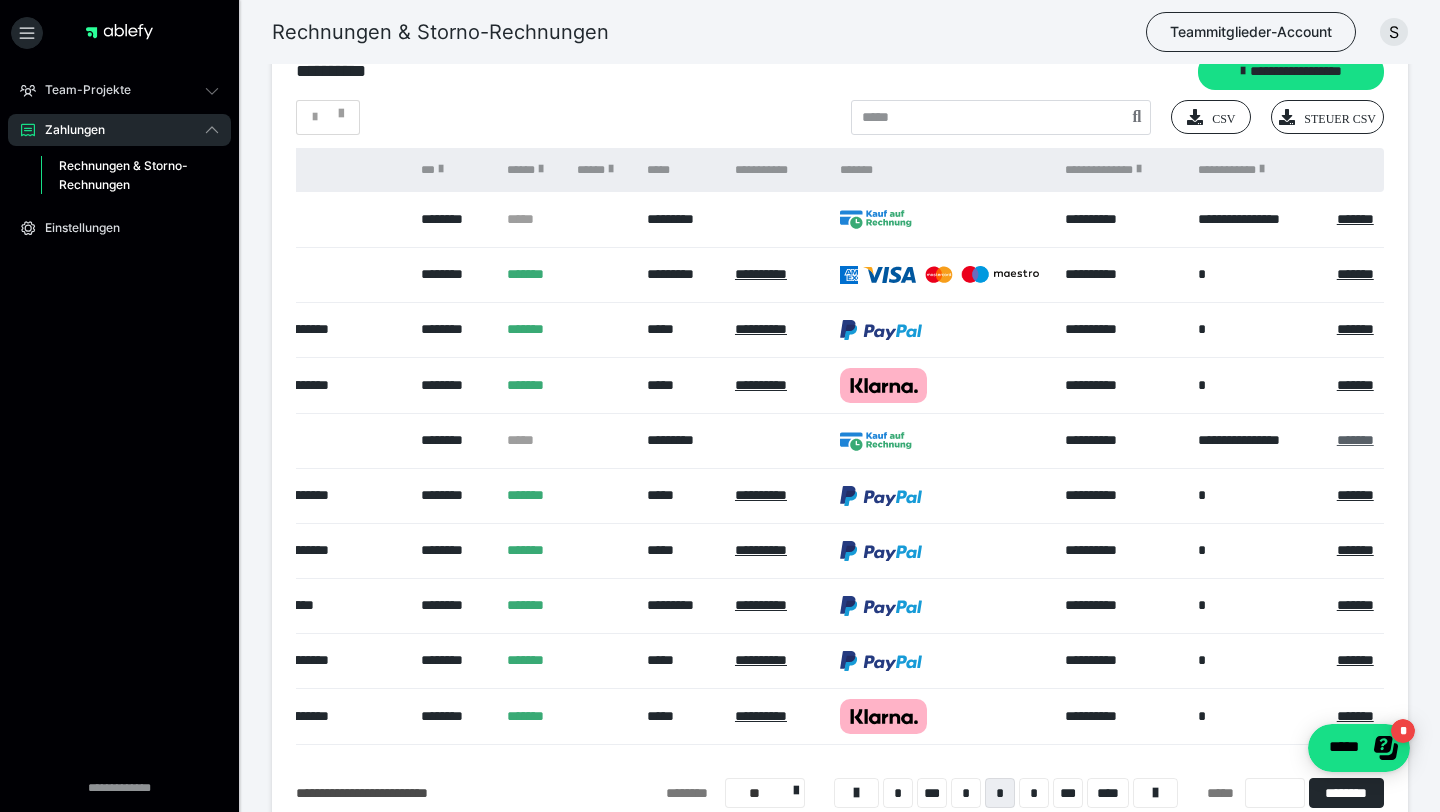 click on "*******" at bounding box center [1355, 440] 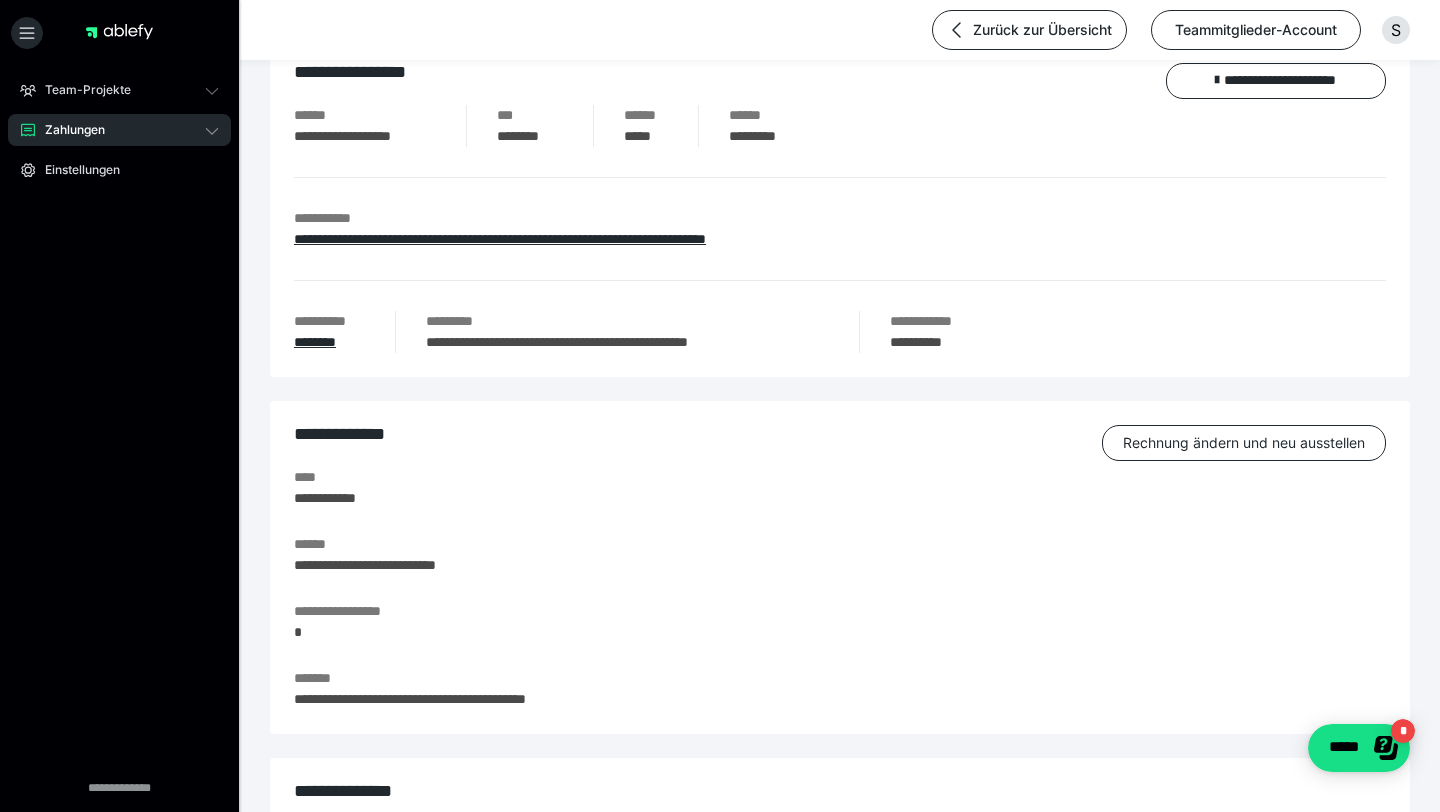 scroll, scrollTop: 0, scrollLeft: 0, axis: both 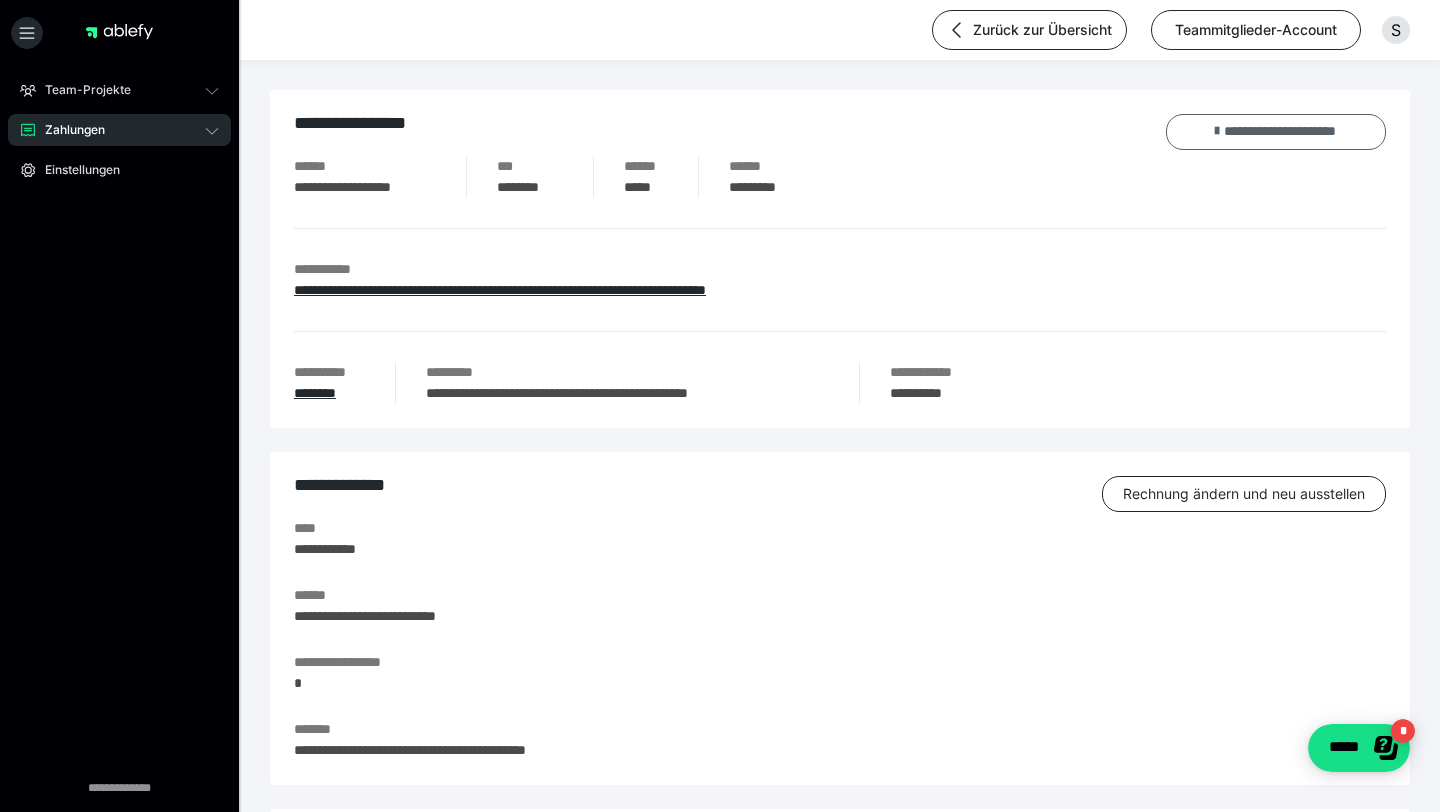 click on "**********" at bounding box center (1276, 132) 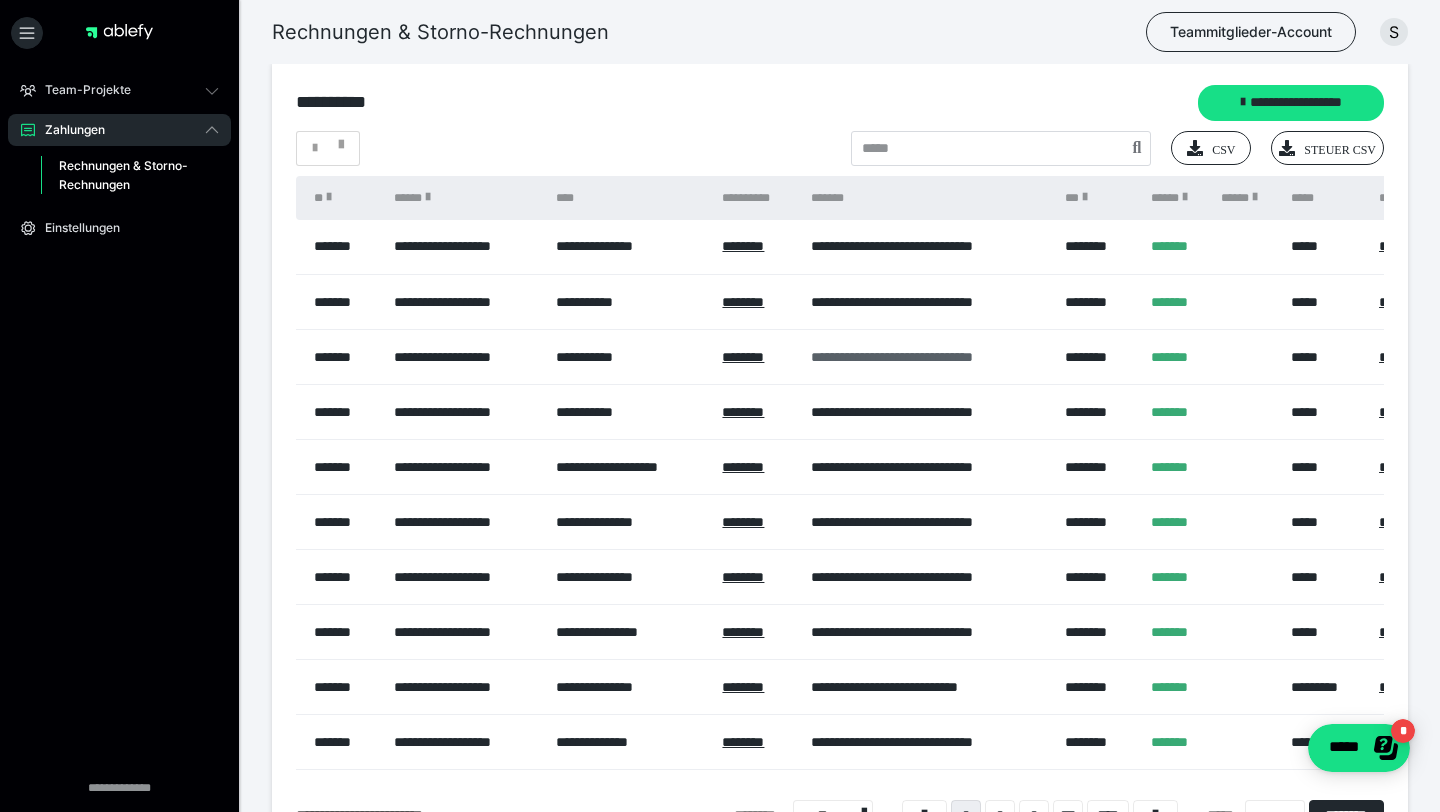 scroll, scrollTop: 5, scrollLeft: 0, axis: vertical 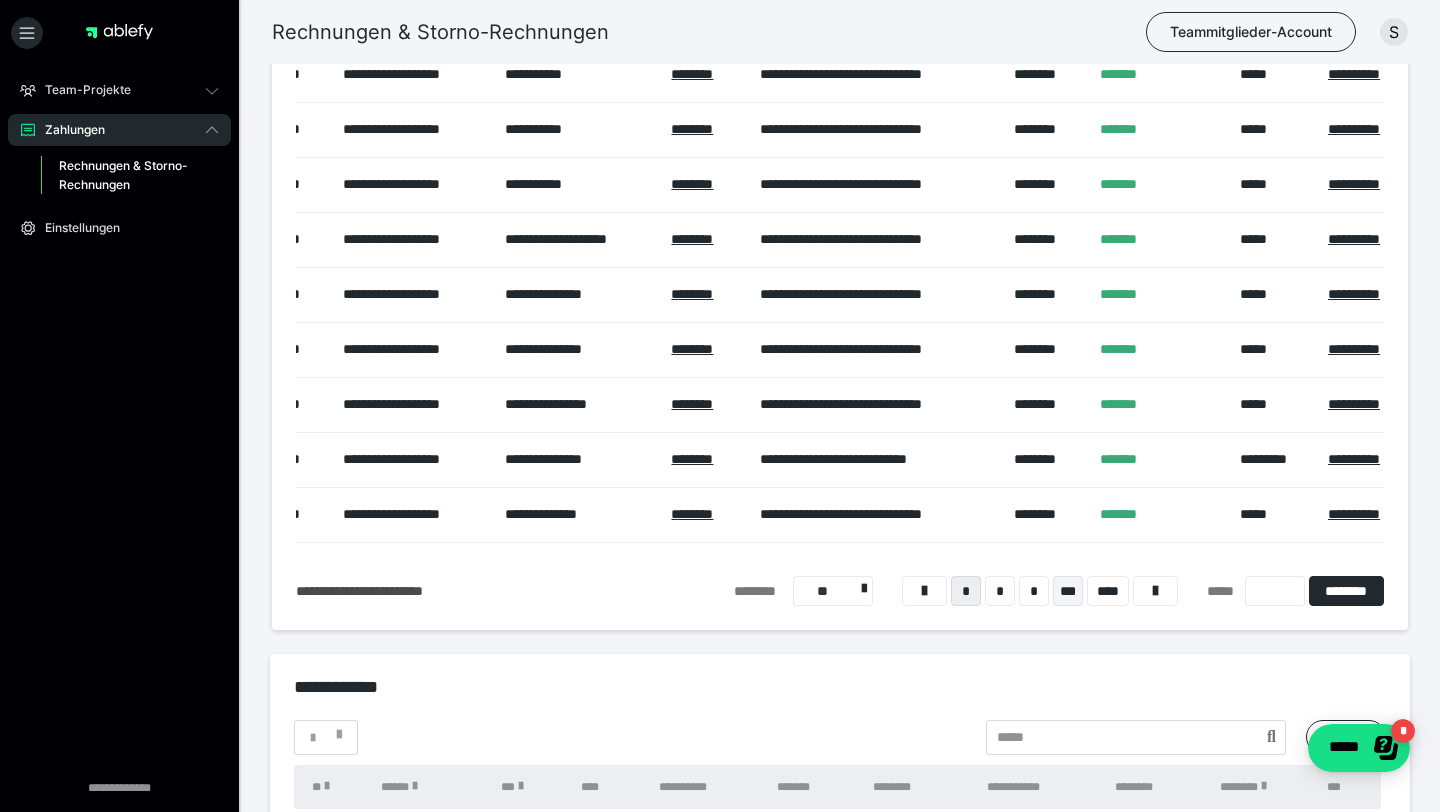 click on "***" at bounding box center (1068, 591) 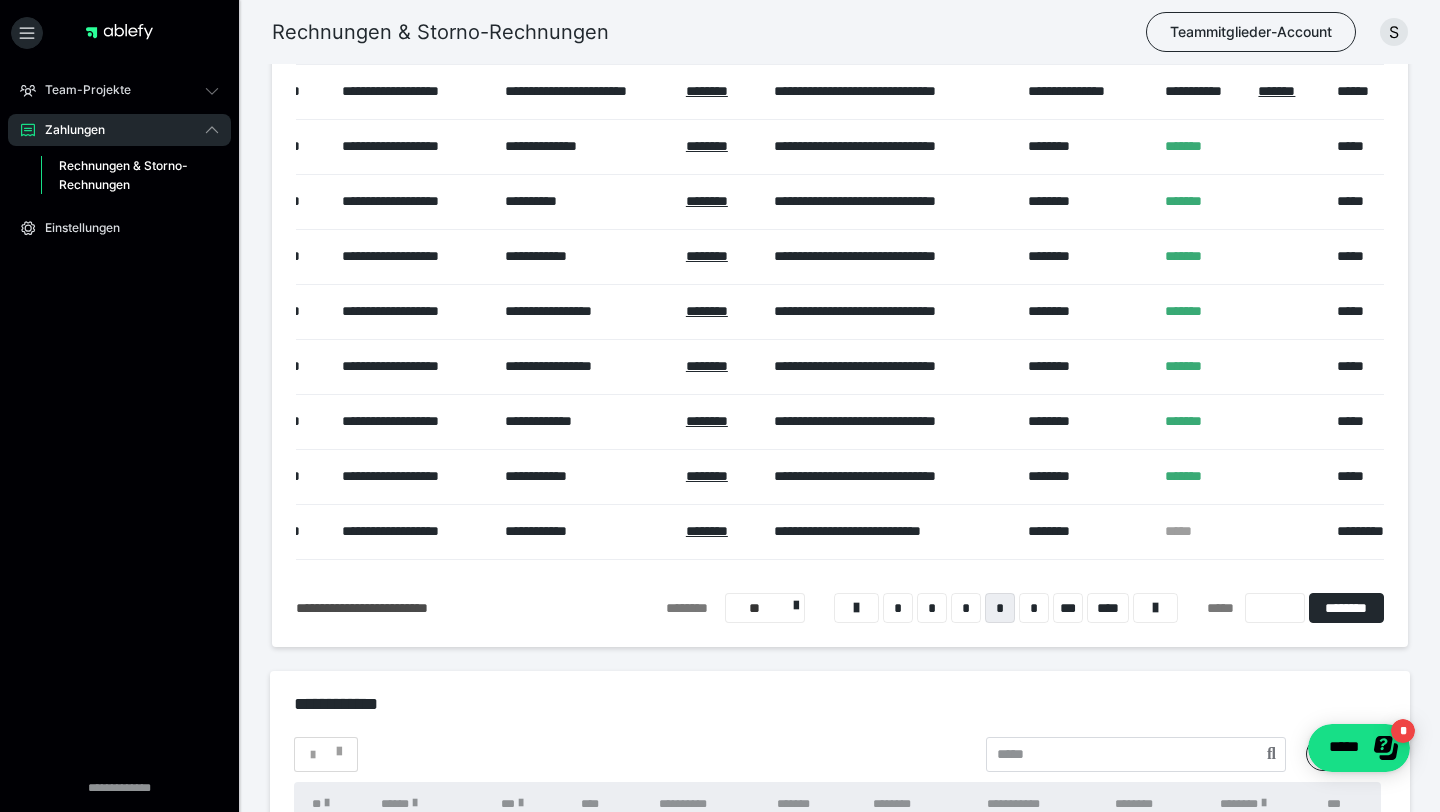 scroll, scrollTop: 346, scrollLeft: 0, axis: vertical 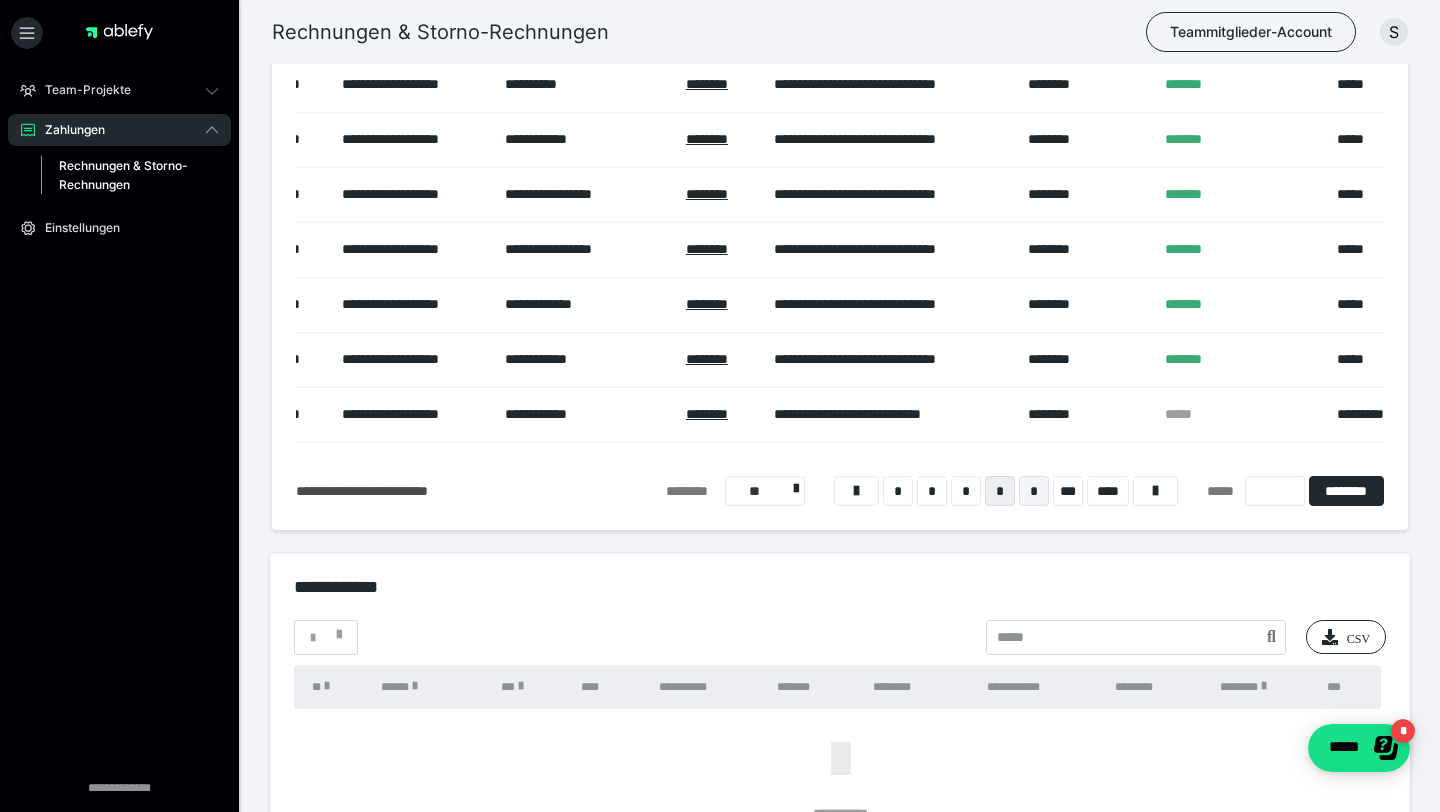 click on "*" at bounding box center [1034, 491] 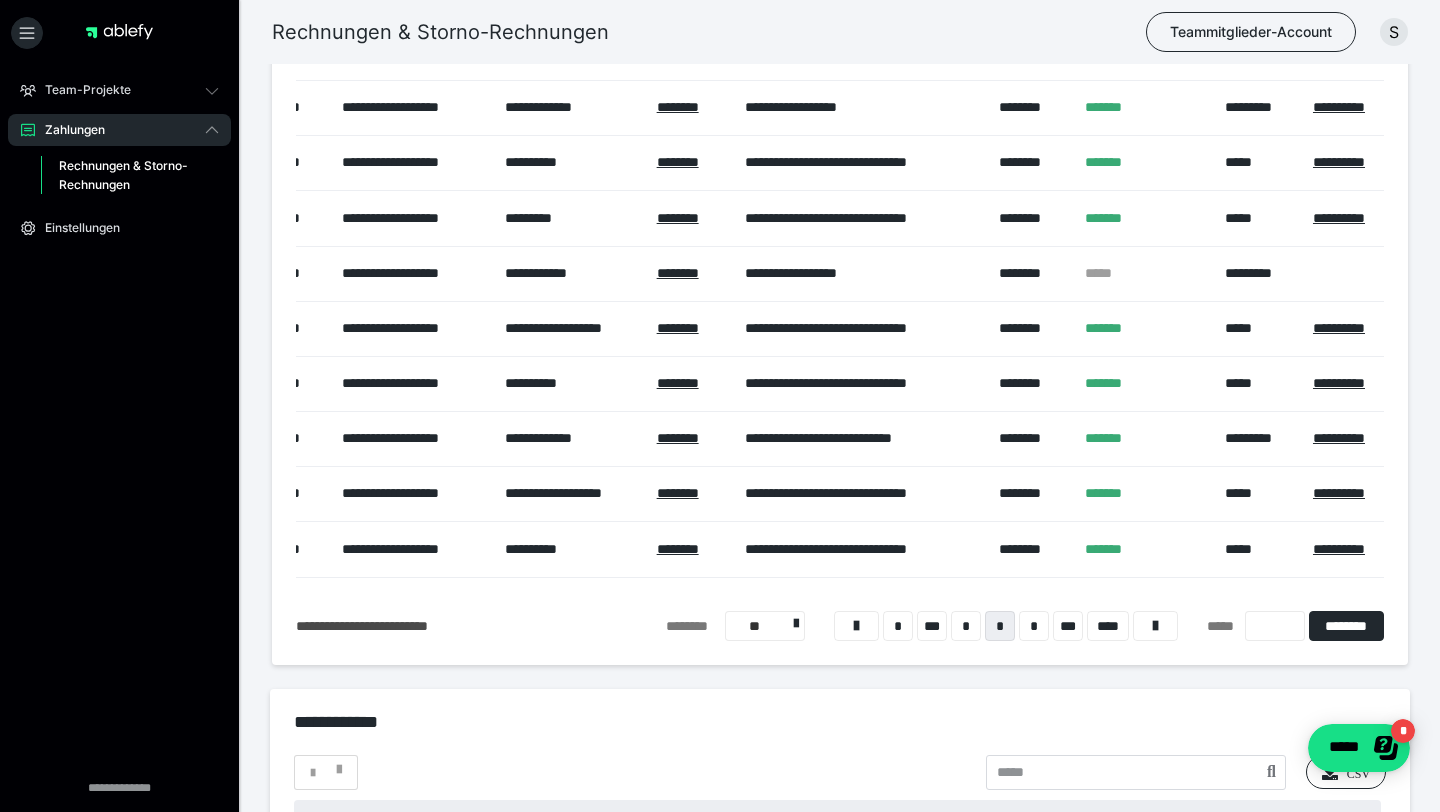 scroll, scrollTop: 0, scrollLeft: 0, axis: both 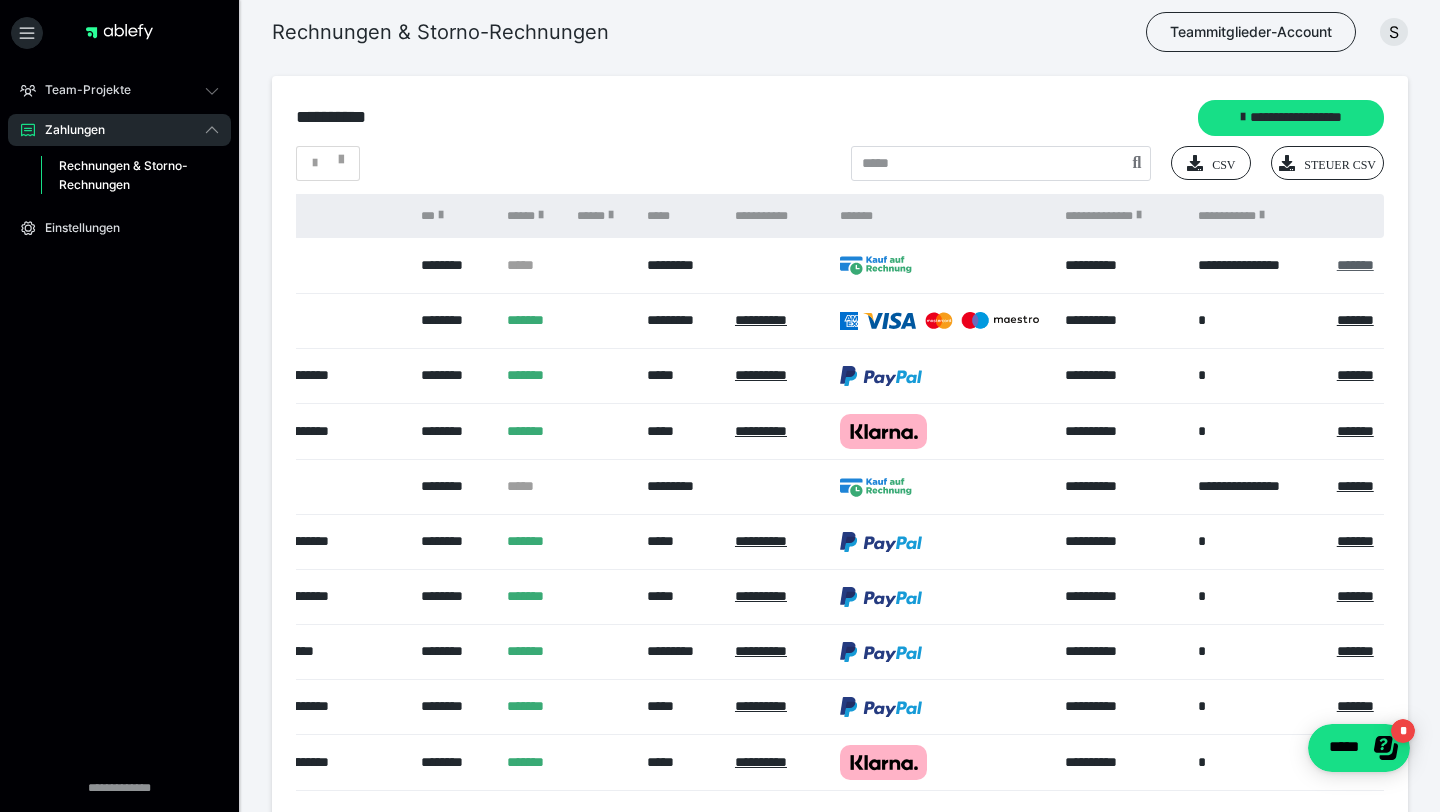 click on "*******" at bounding box center [1355, 265] 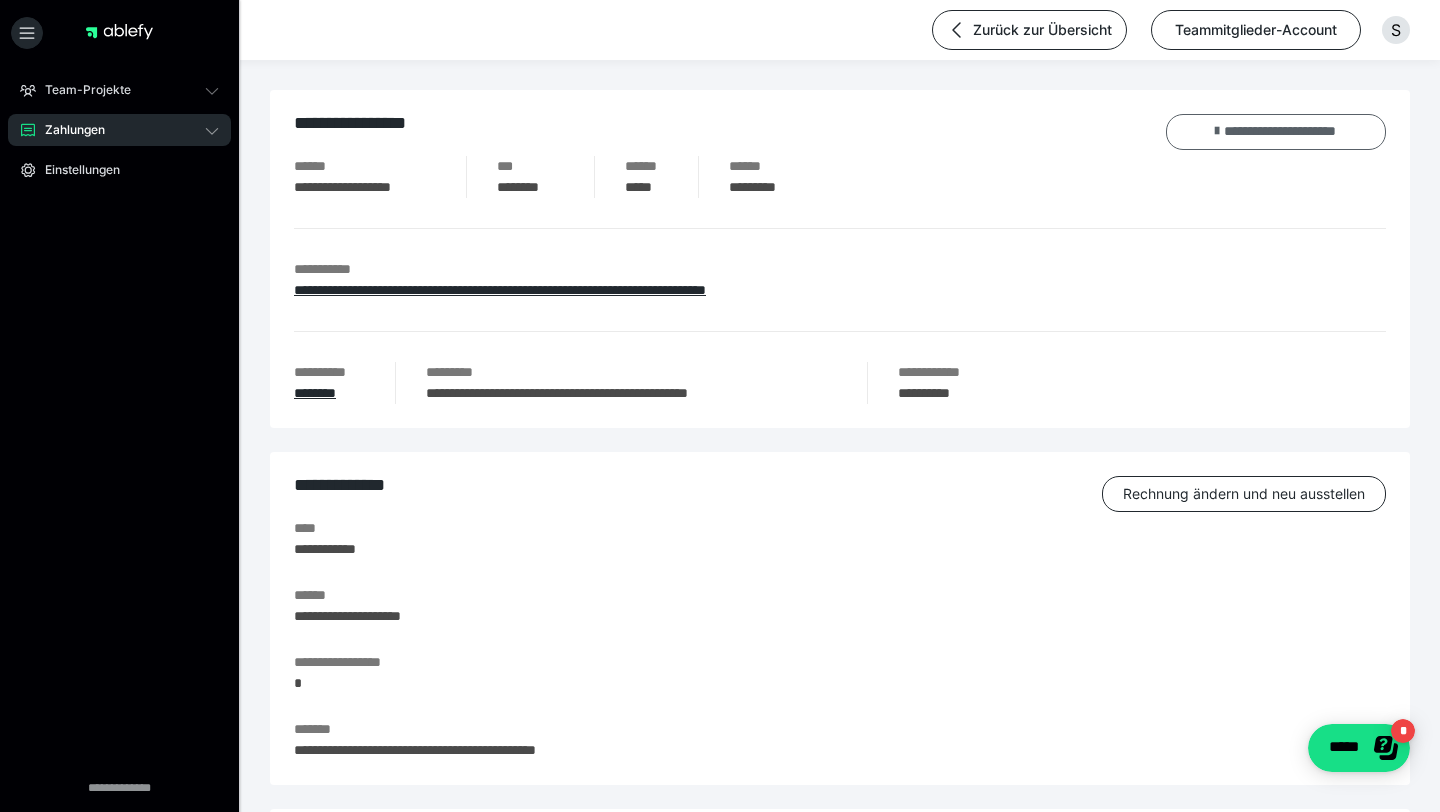 click on "**********" at bounding box center [1276, 132] 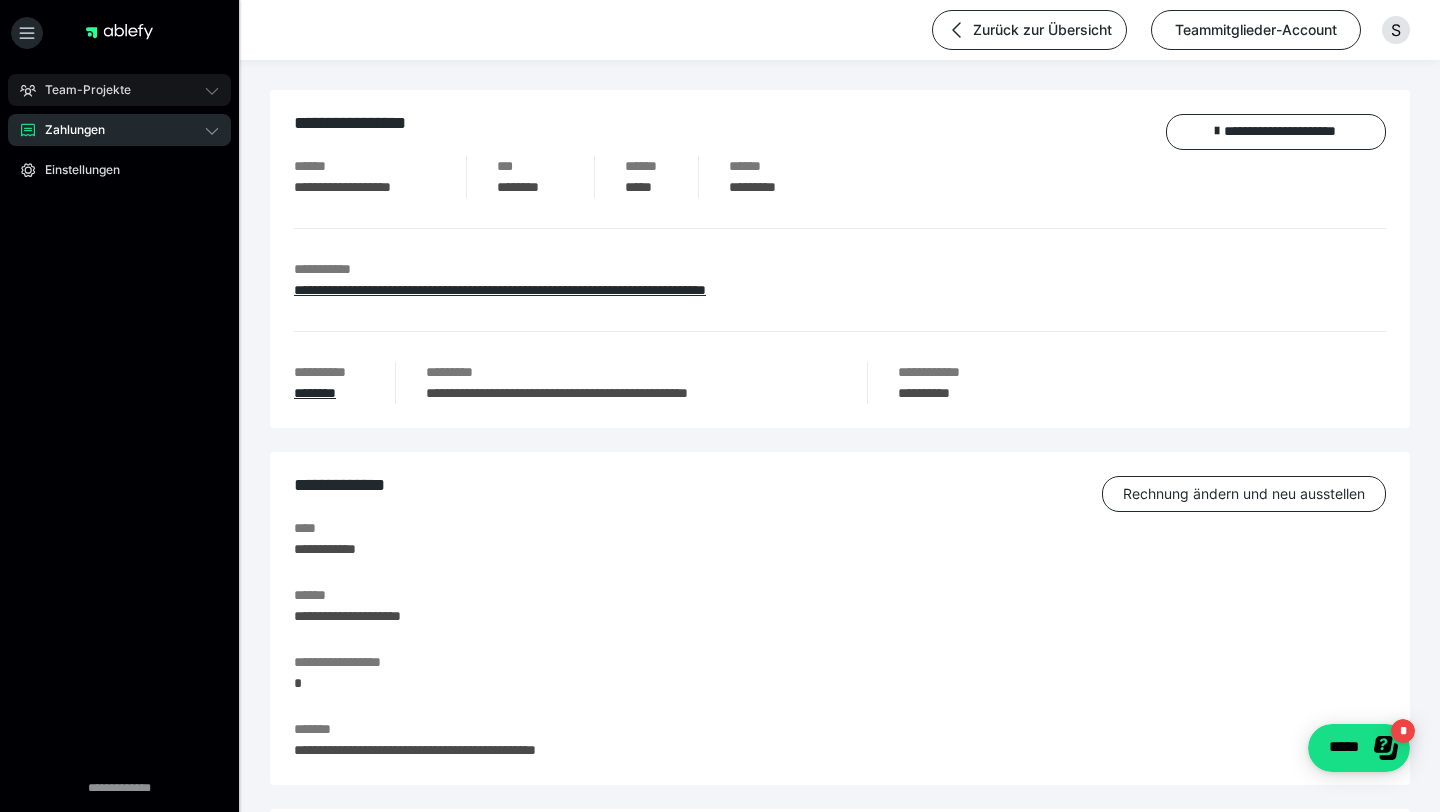 click on "Team-Projekte" at bounding box center (119, 90) 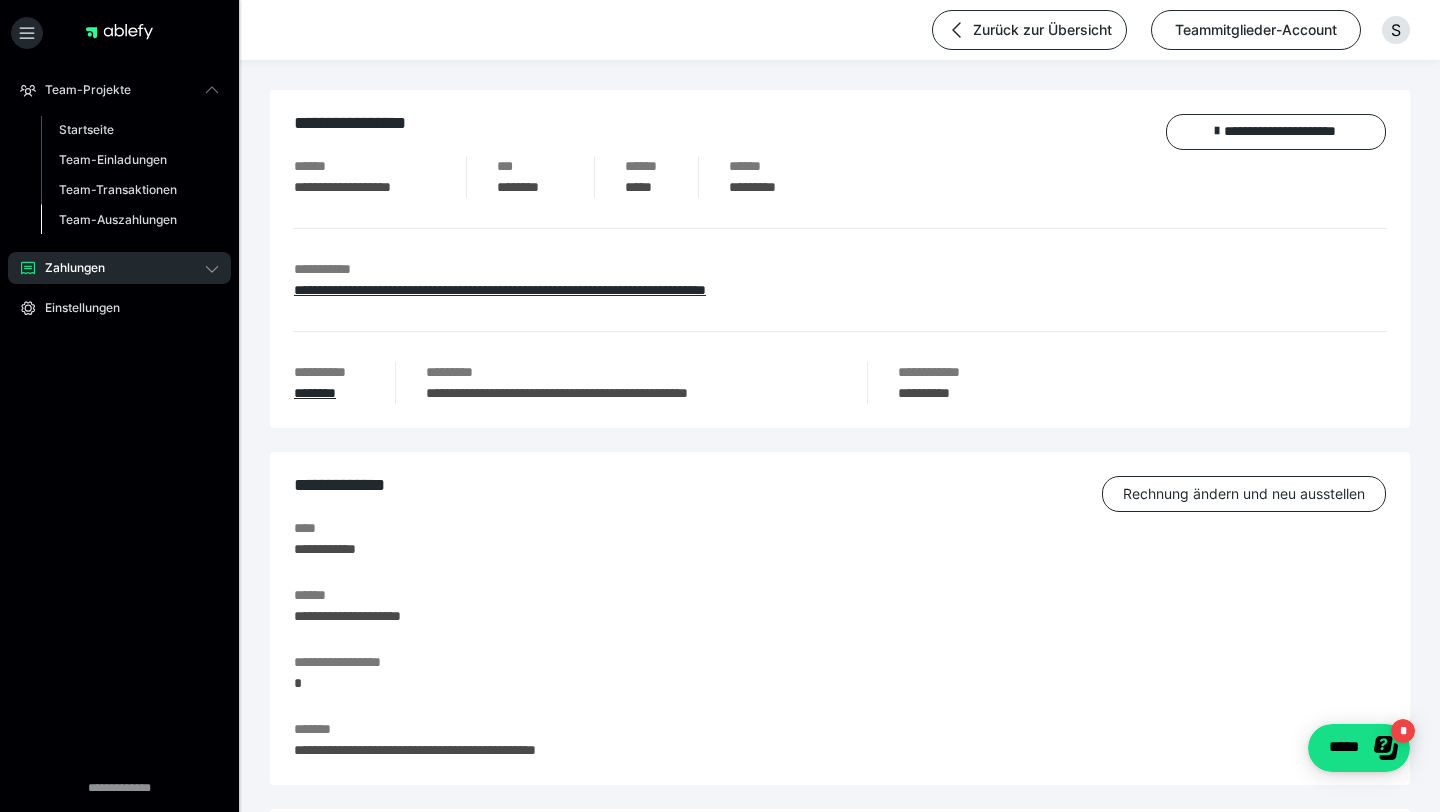 click on "Team-Auszahlungen" at bounding box center (130, 220) 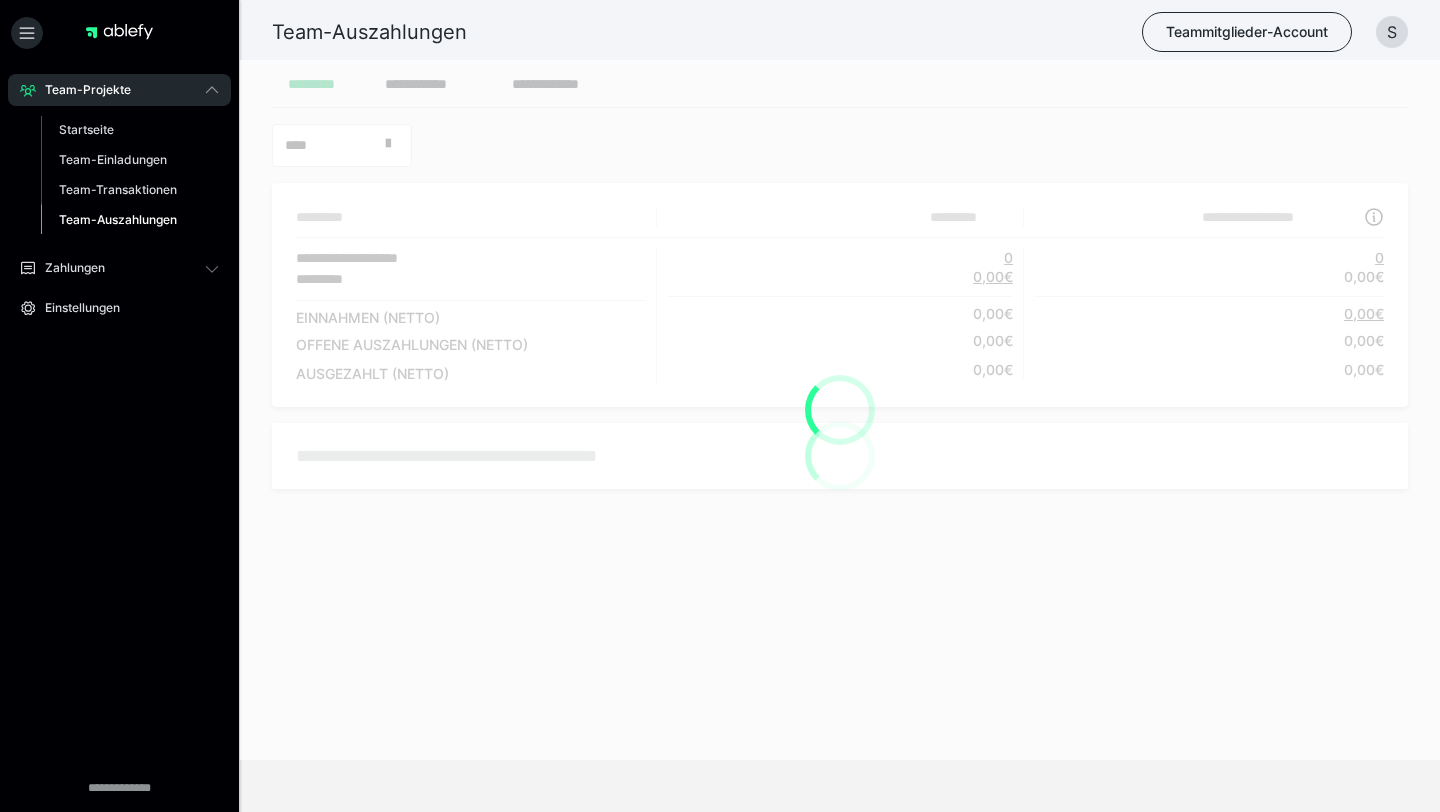 scroll, scrollTop: 0, scrollLeft: 0, axis: both 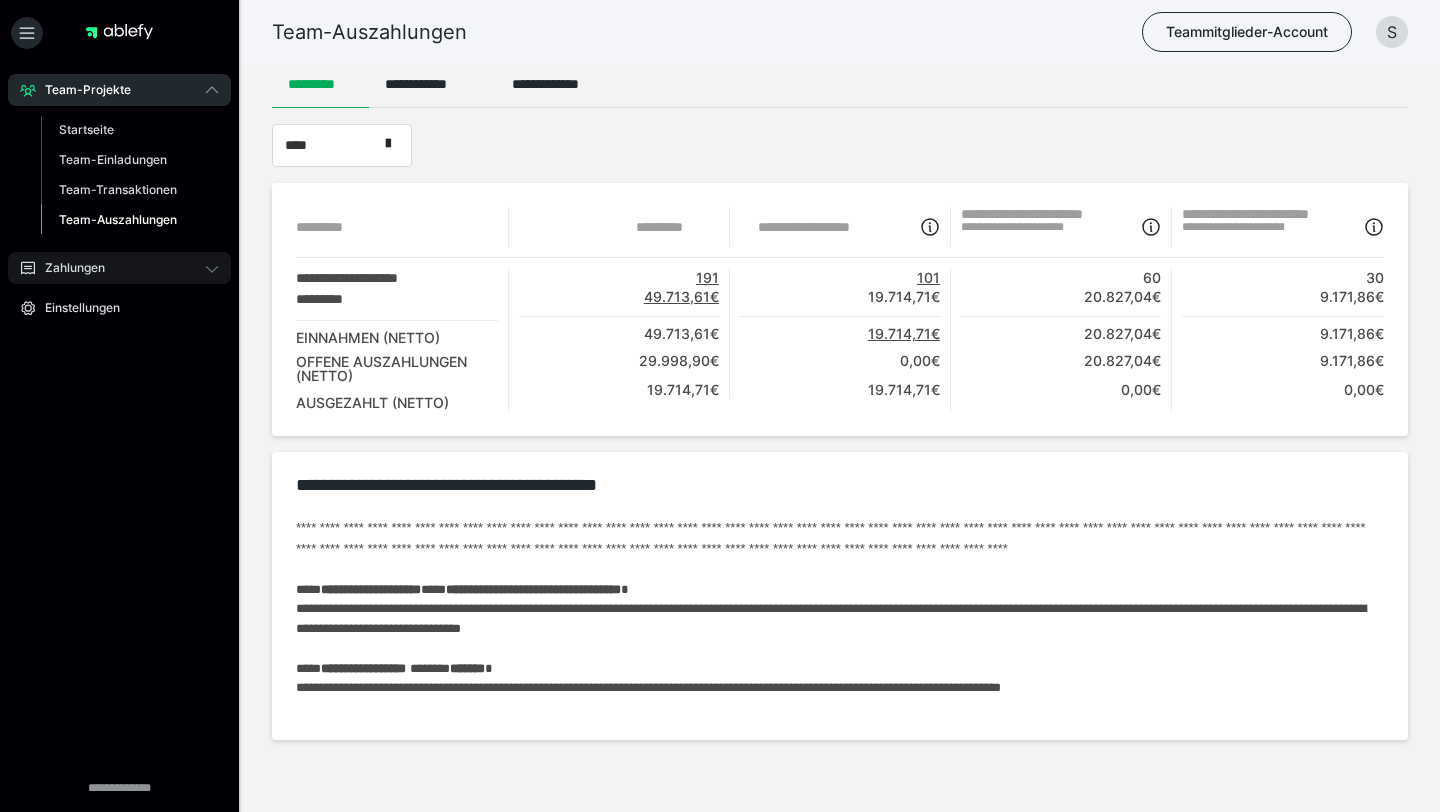 click on "Zahlungen" at bounding box center [119, 268] 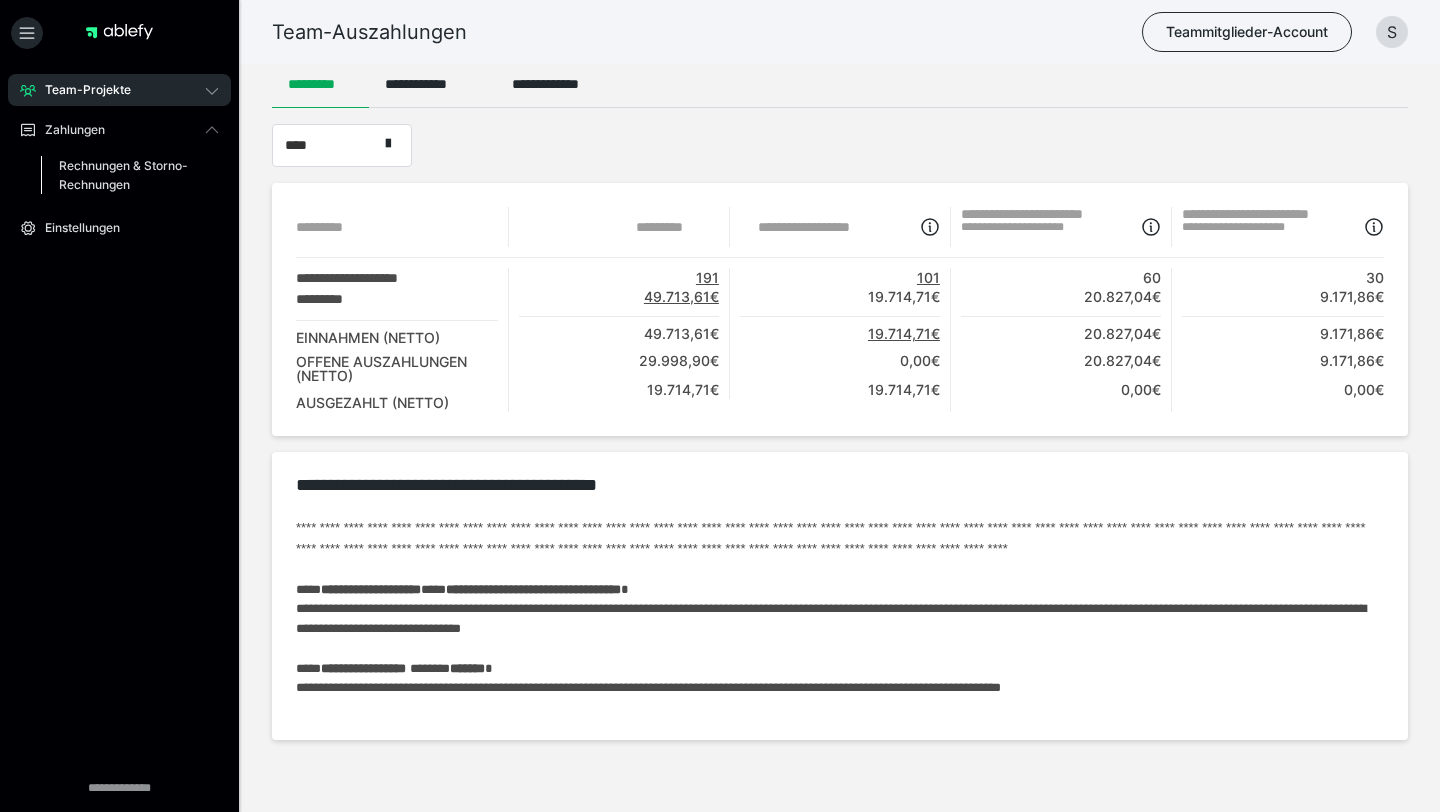 click on "Rechnungen & Storno-Rechnungen" at bounding box center (126, 175) 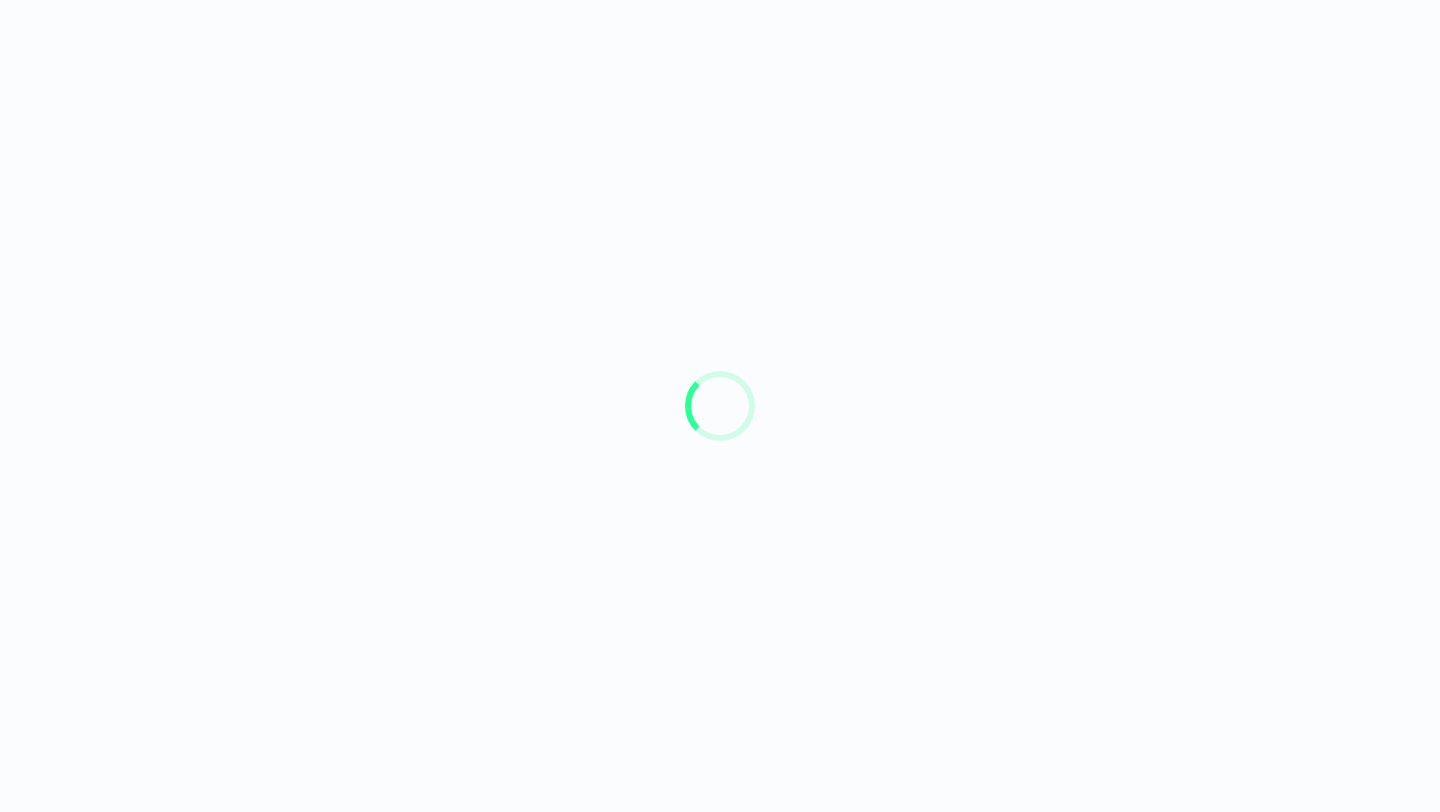 scroll, scrollTop: 0, scrollLeft: 0, axis: both 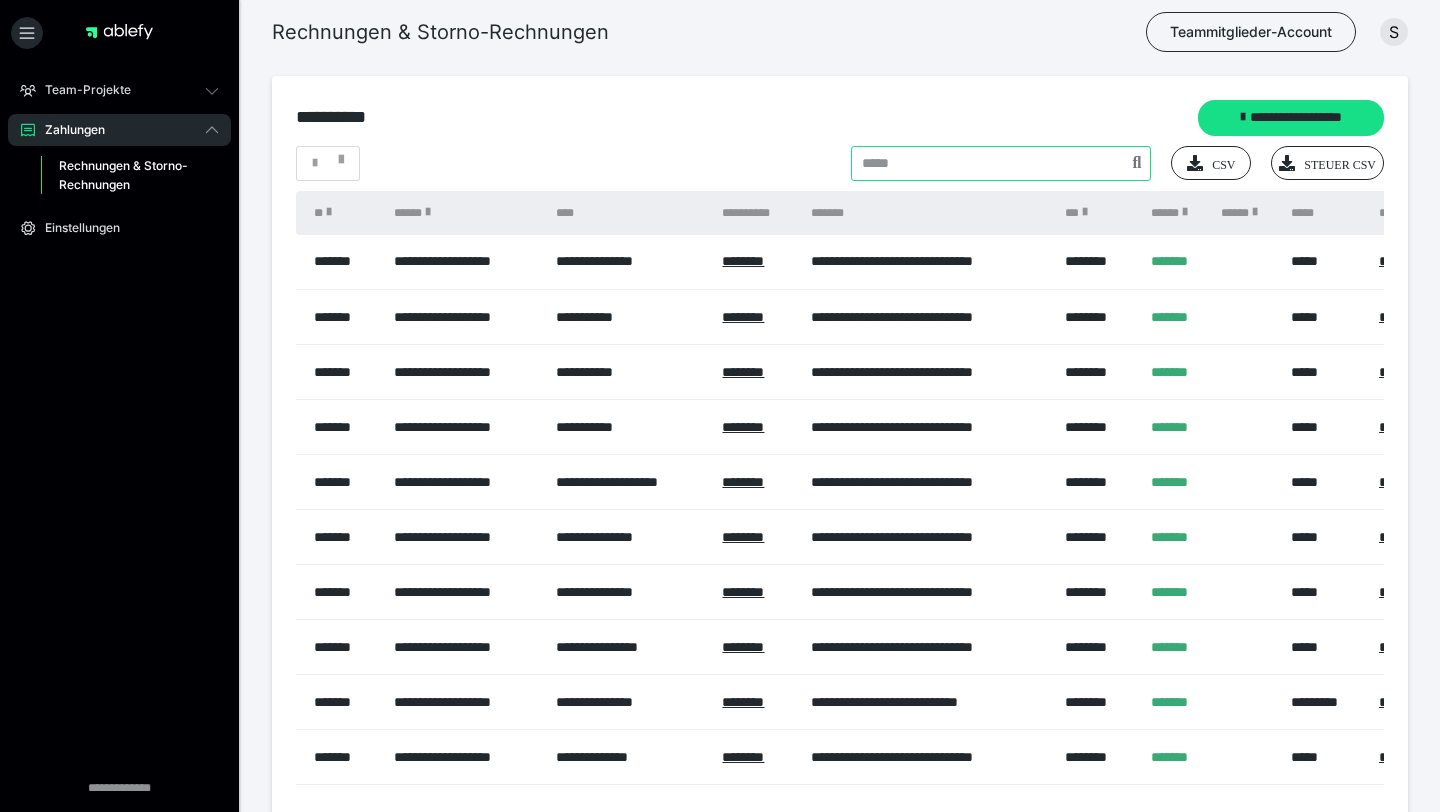 click at bounding box center [1001, 163] 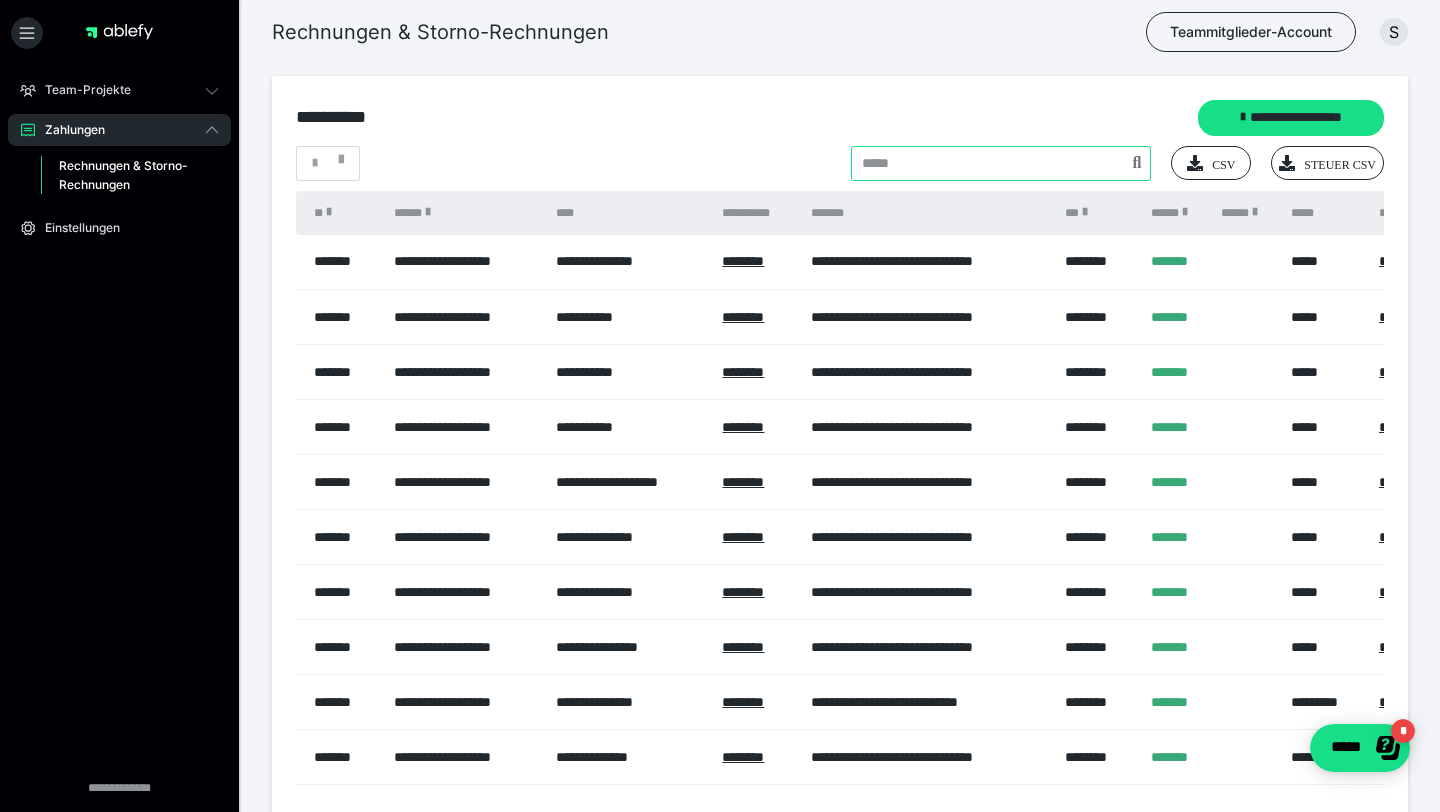 scroll, scrollTop: 0, scrollLeft: 0, axis: both 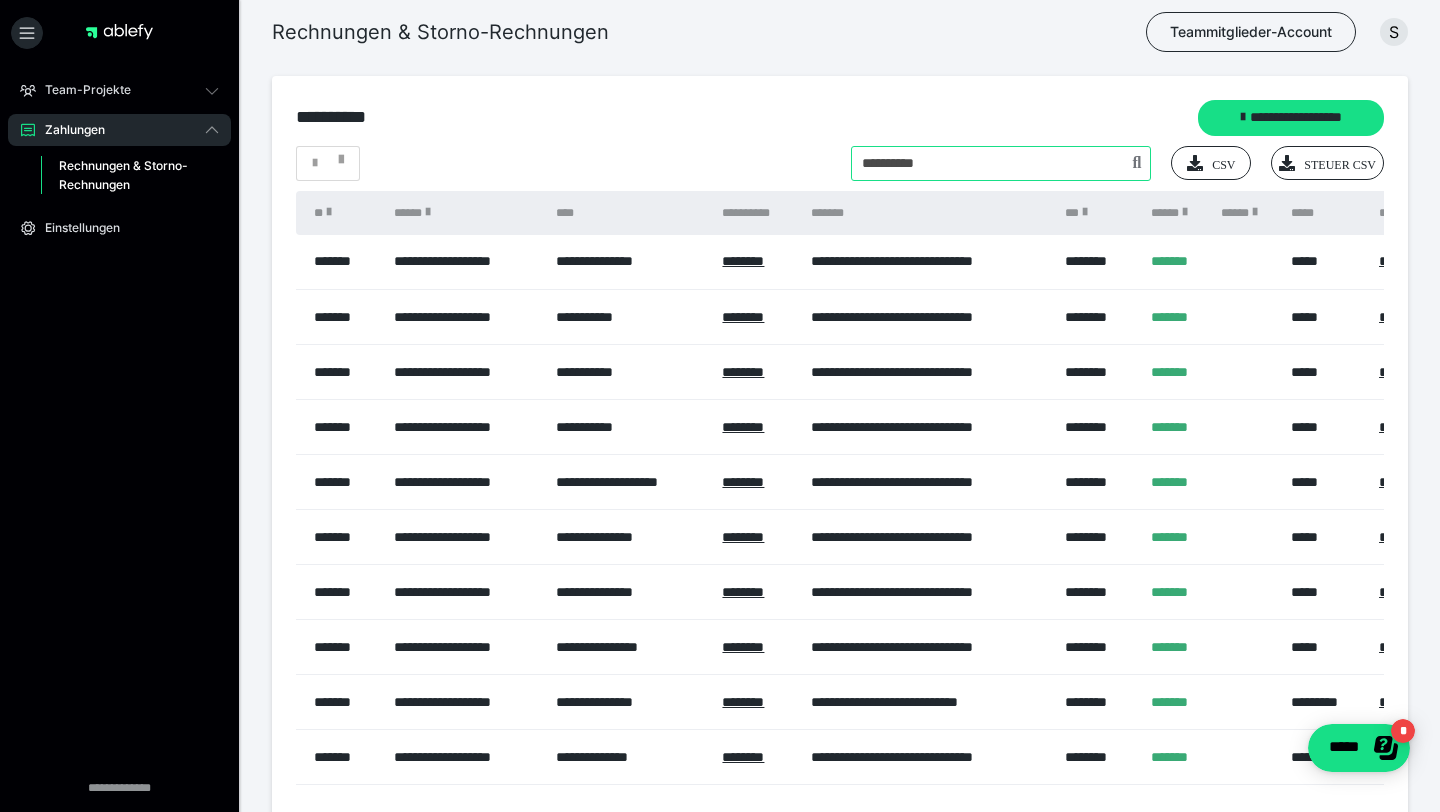 type on "**********" 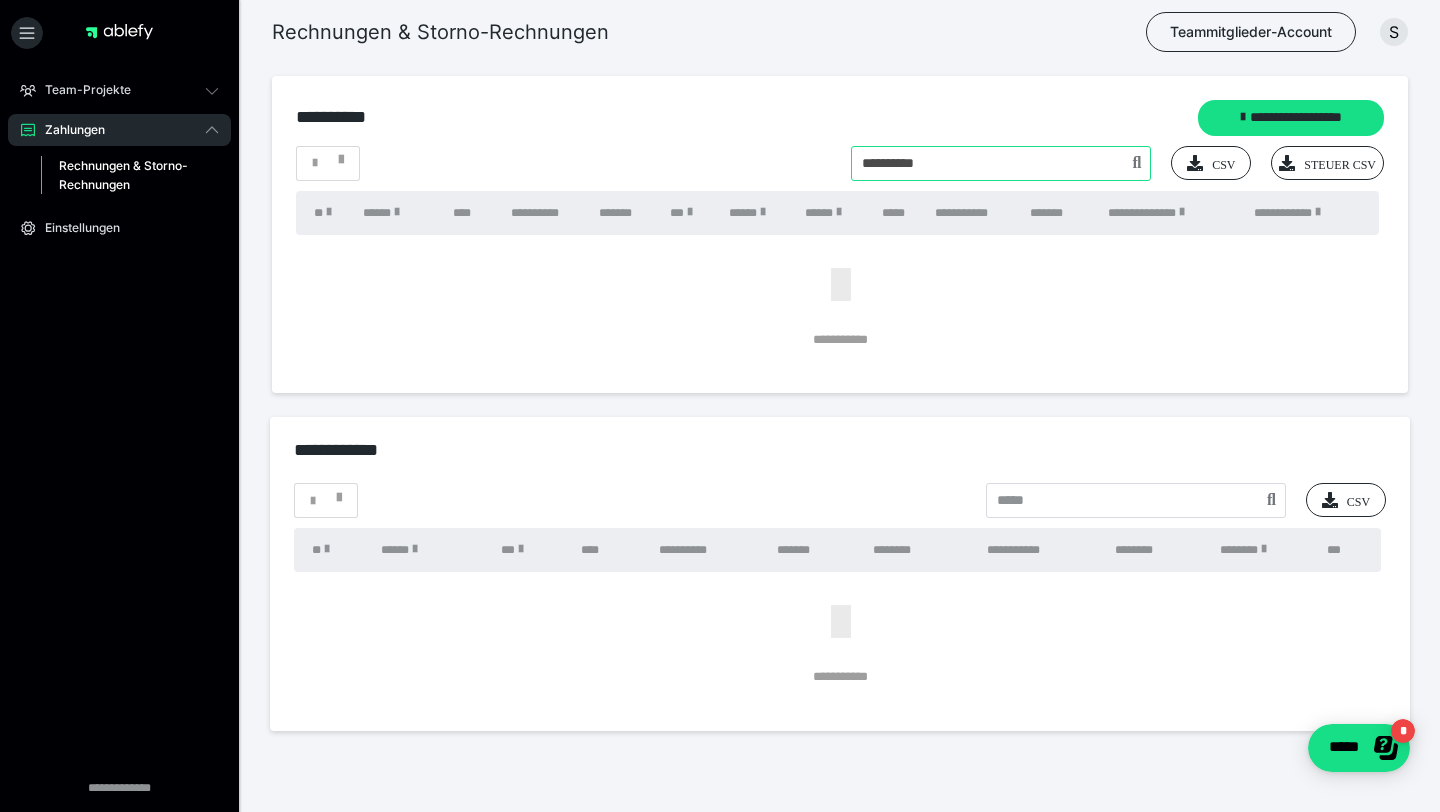 click at bounding box center [1001, 163] 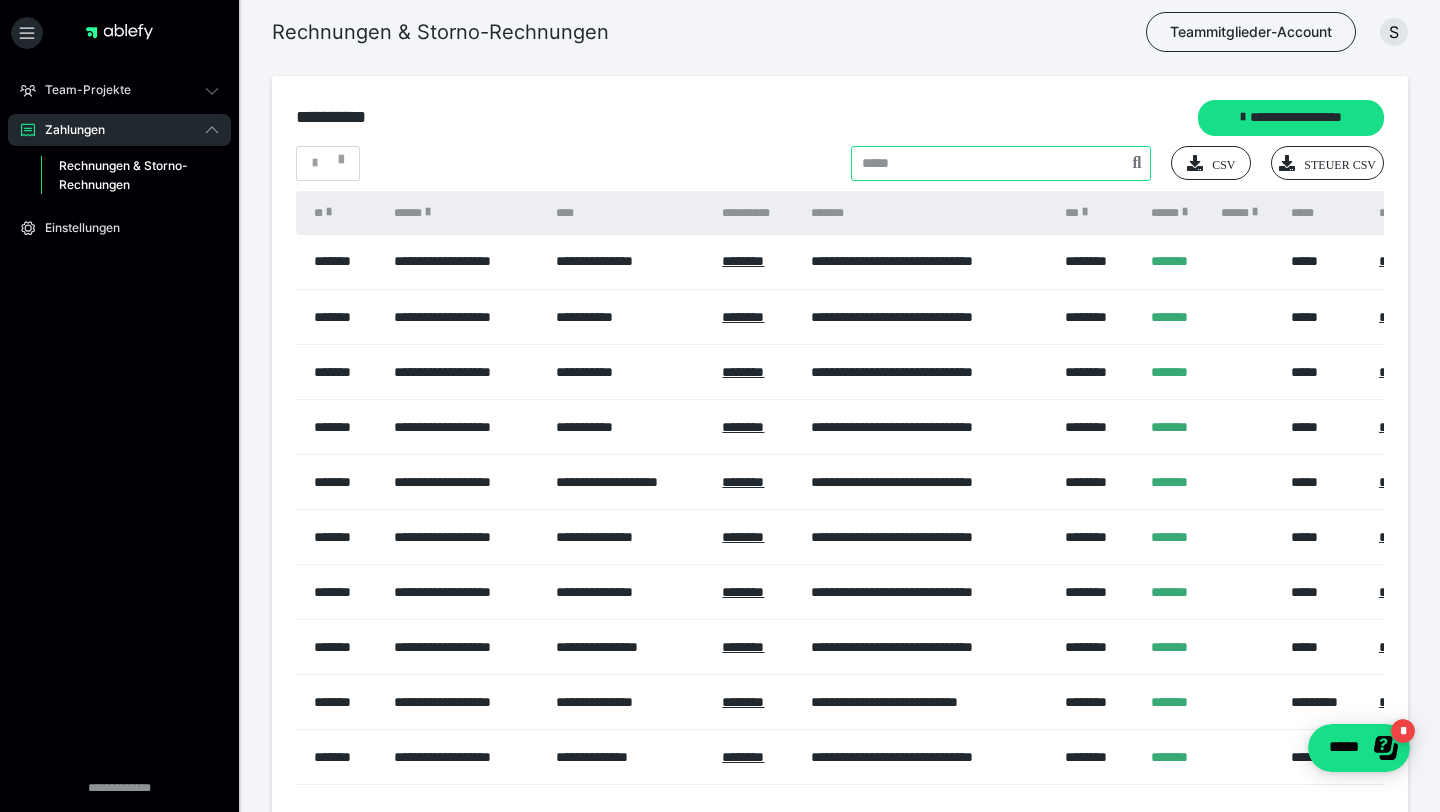 click at bounding box center [1001, 163] 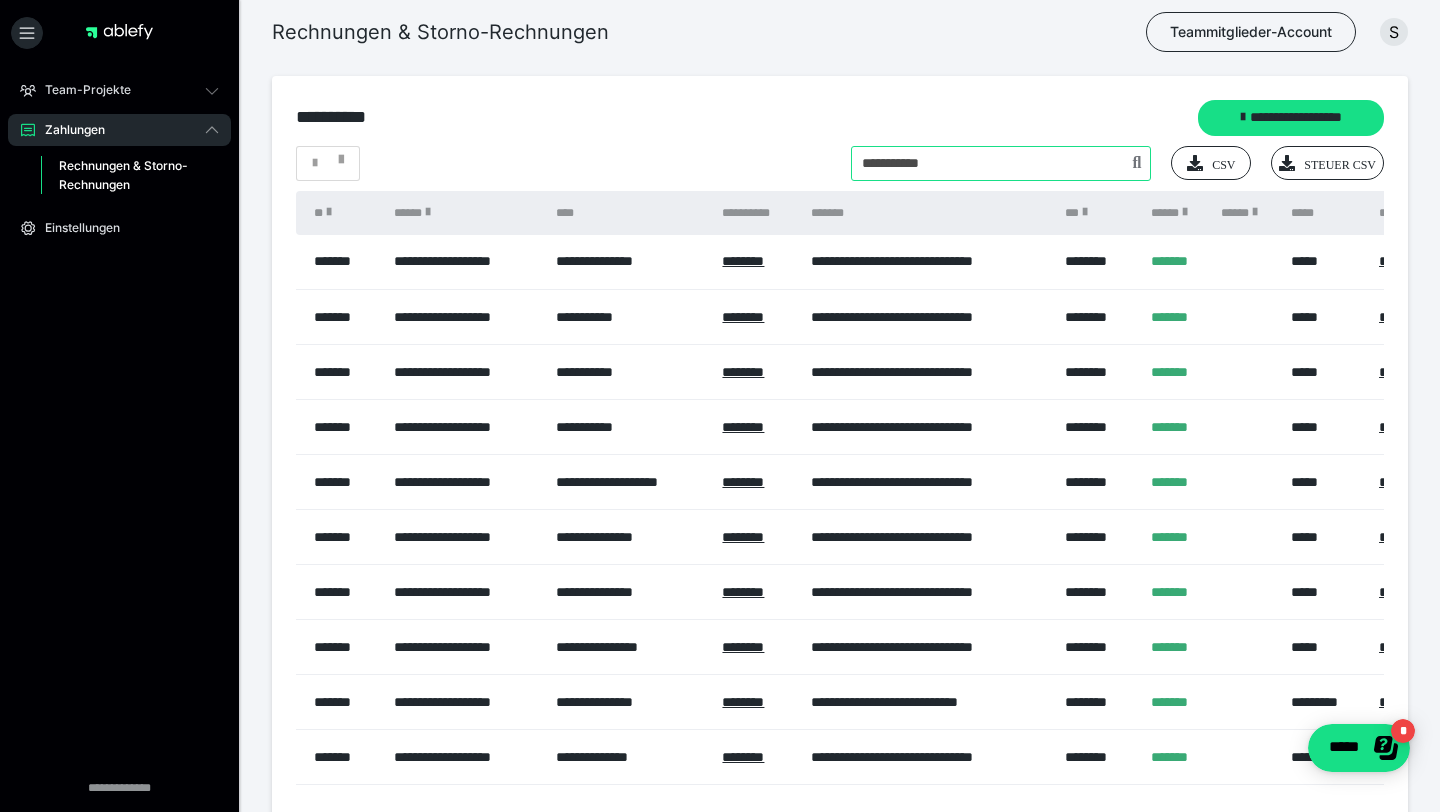 type on "**********" 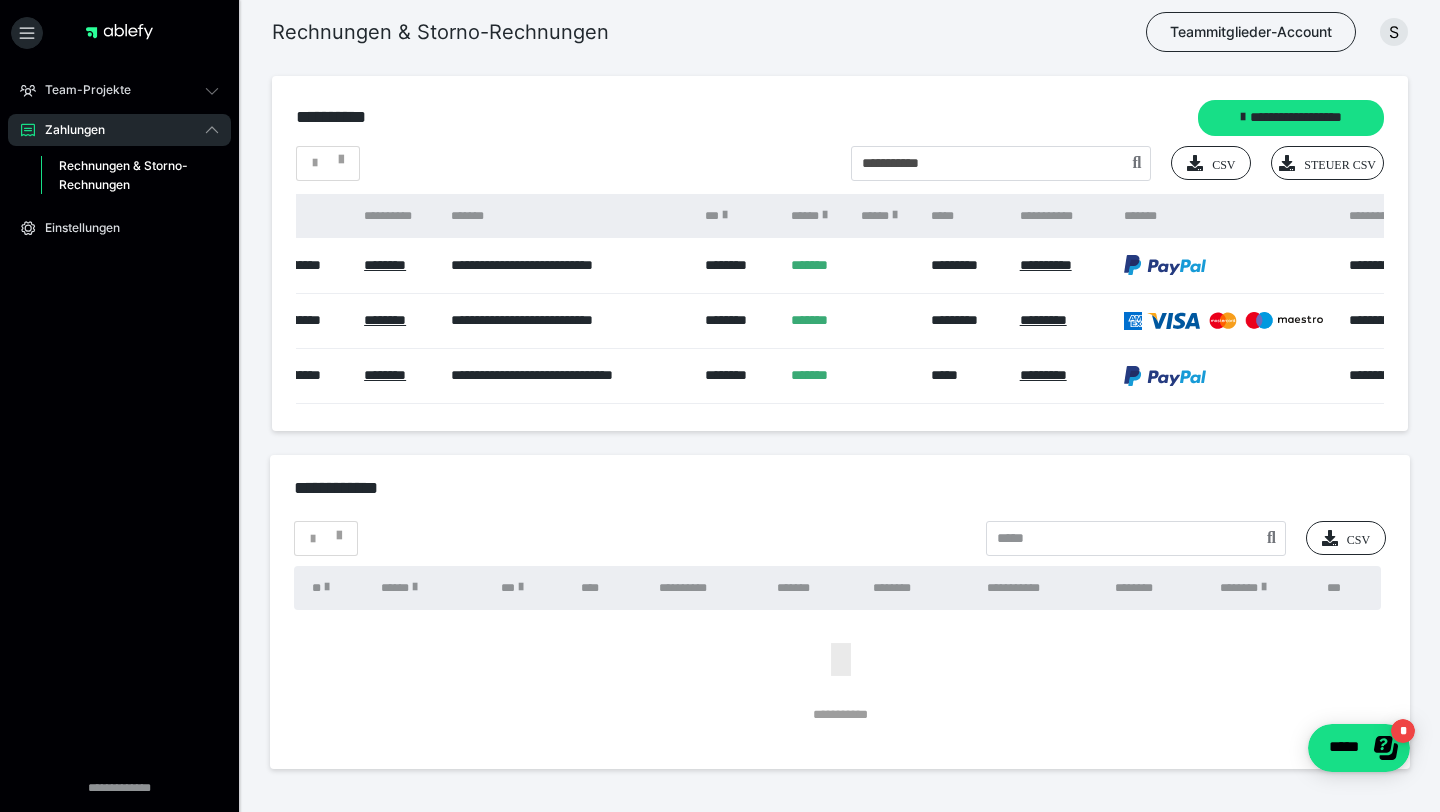 scroll, scrollTop: 0, scrollLeft: 556, axis: horizontal 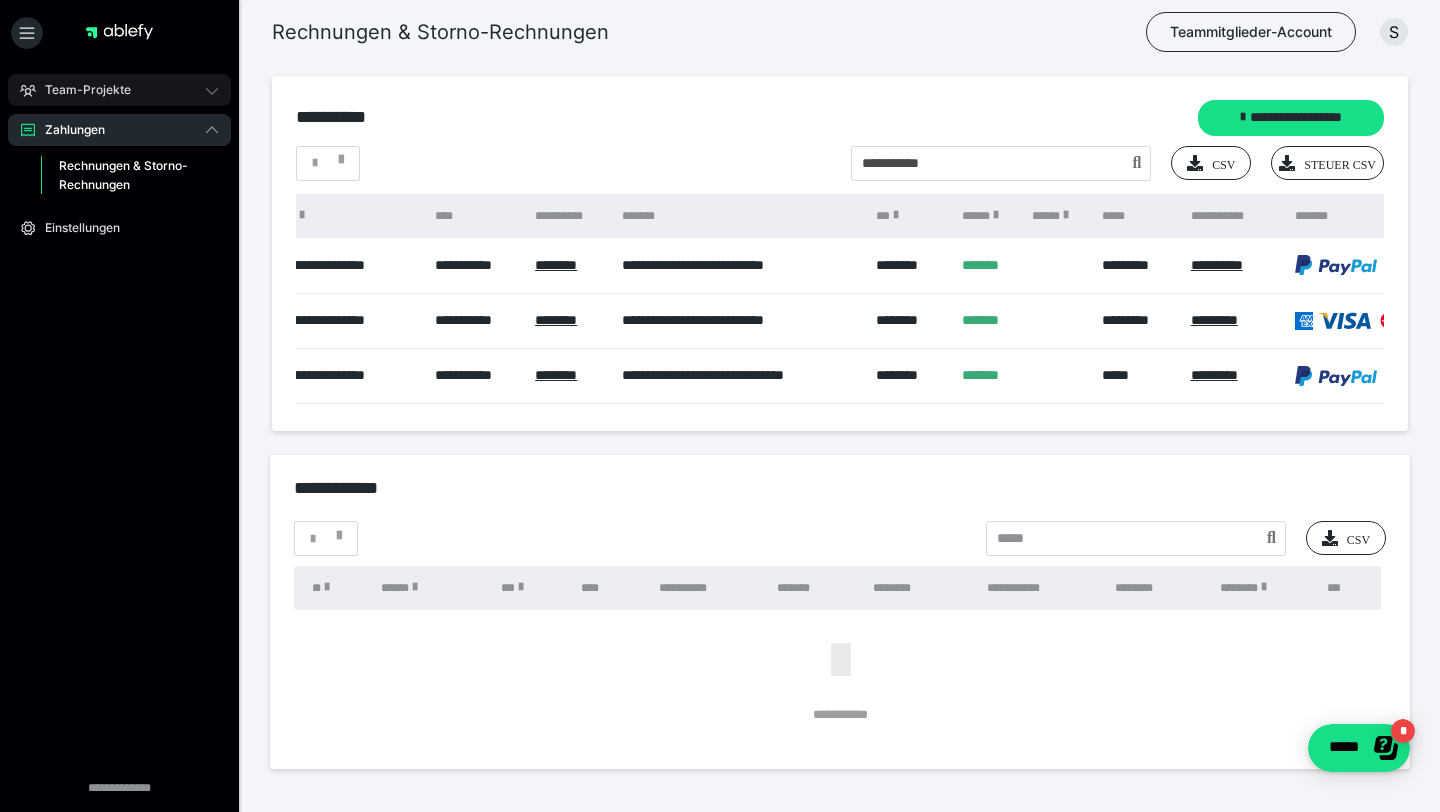 click on "Team-Projekte" at bounding box center (119, 90) 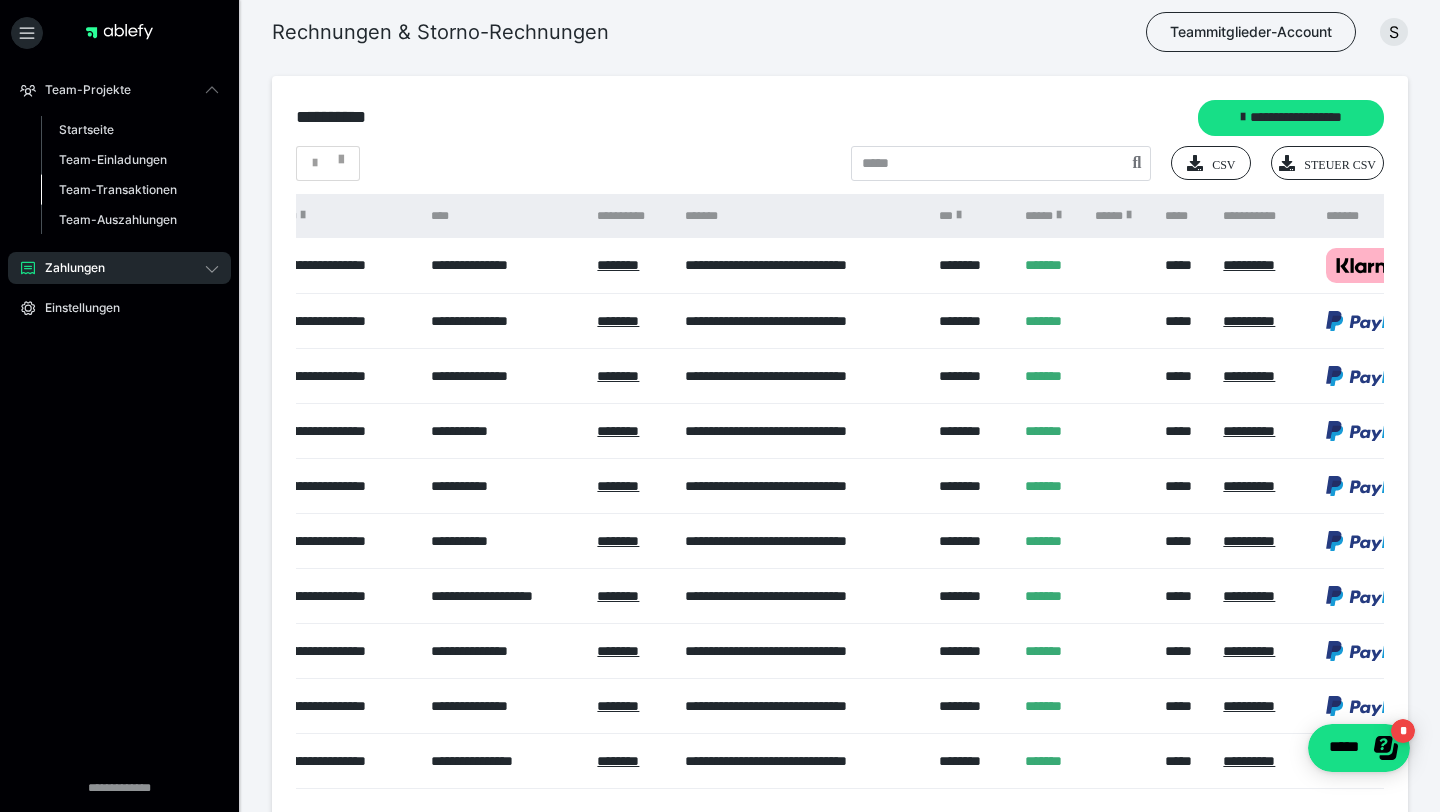 click on "Team-Transaktionen" at bounding box center [130, 190] 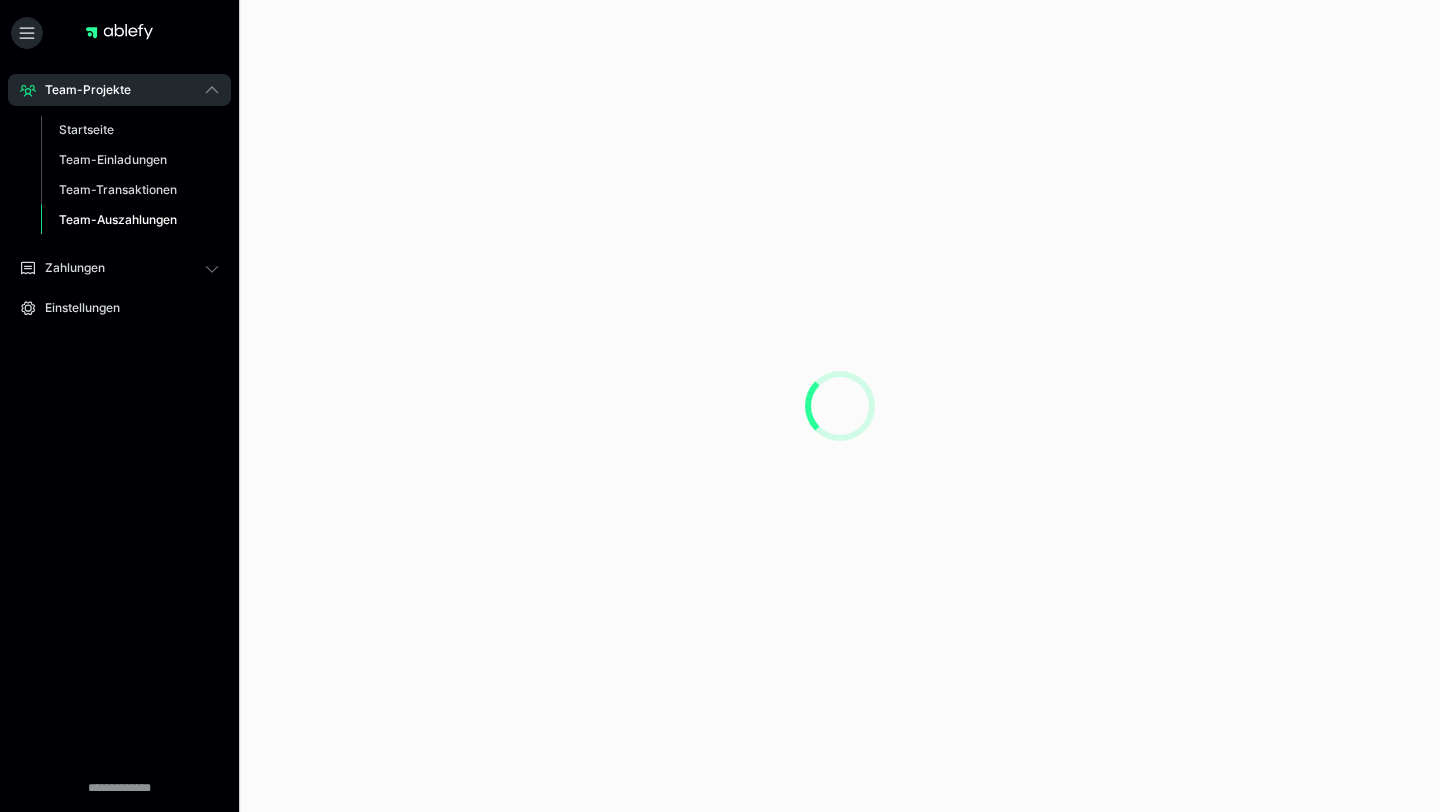 scroll, scrollTop: 0, scrollLeft: 0, axis: both 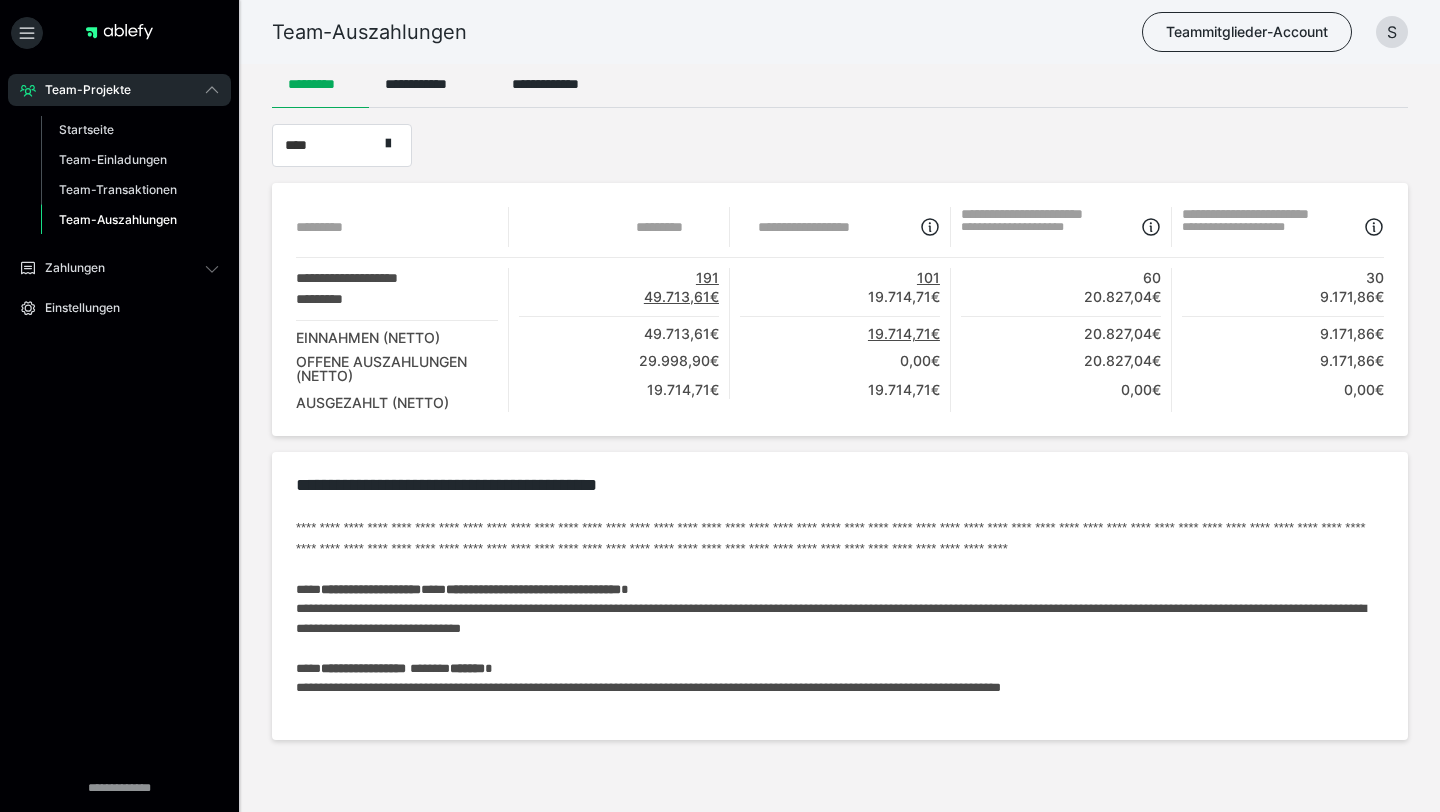 click on "49.713,61€" at bounding box center [619, 296] 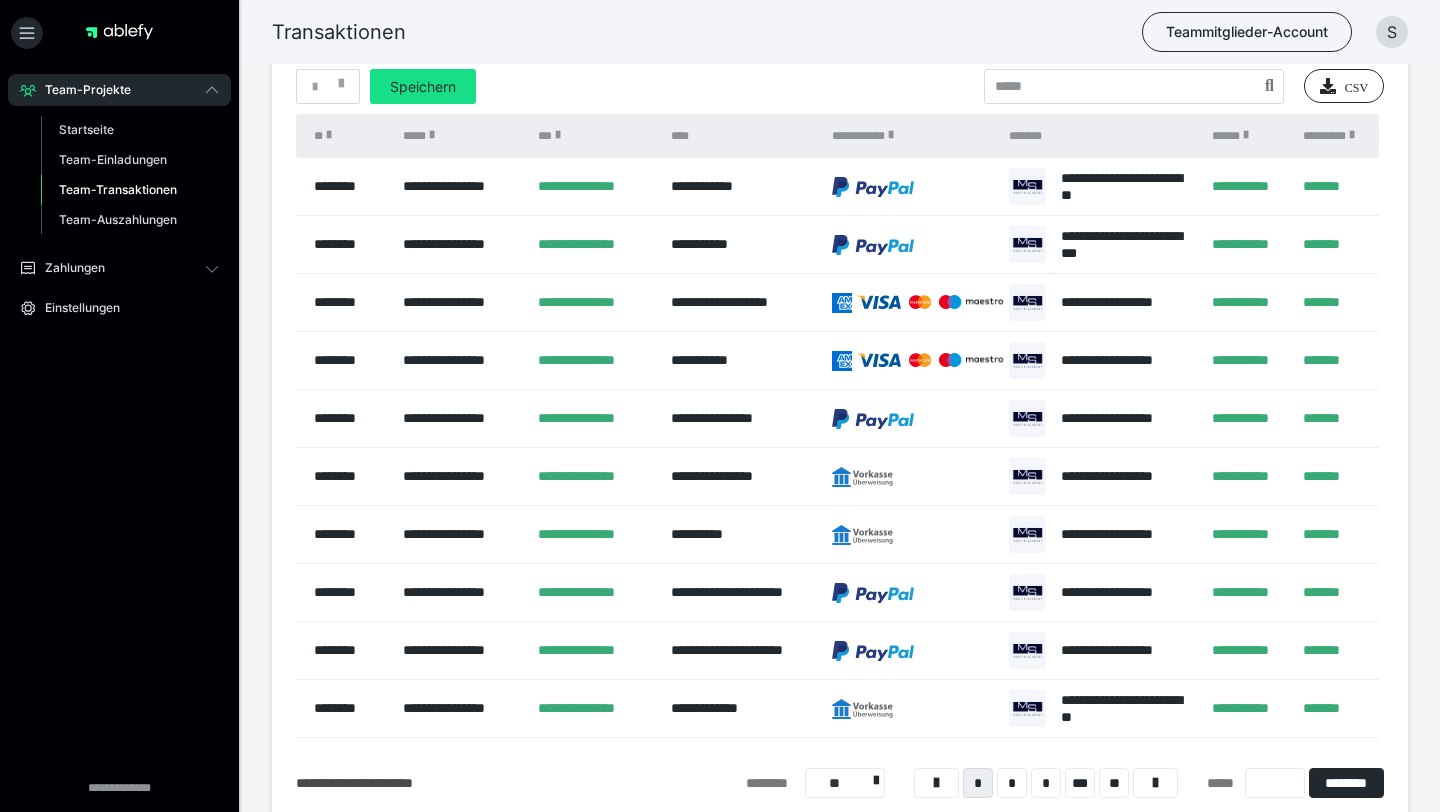scroll, scrollTop: 0, scrollLeft: 0, axis: both 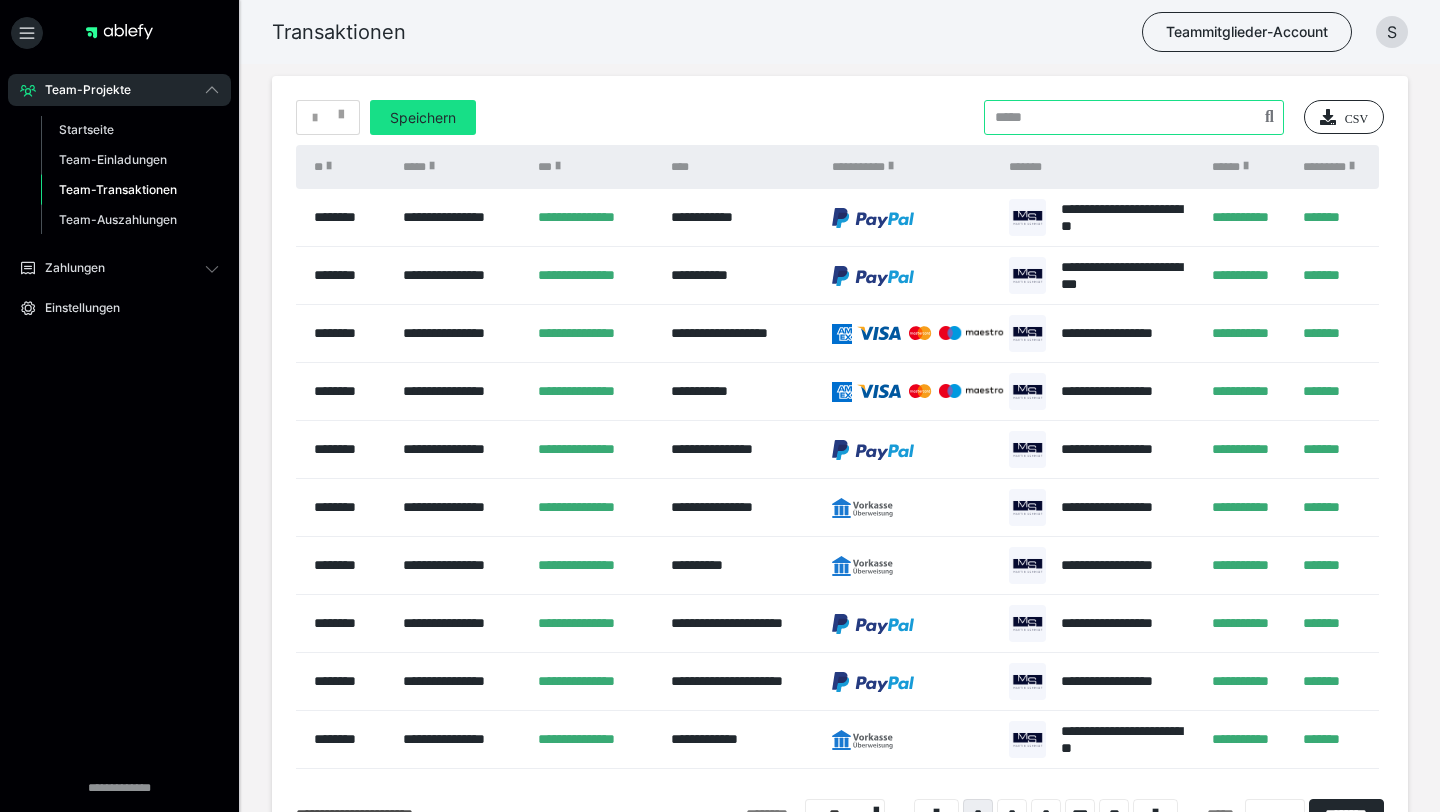 click at bounding box center (1134, 117) 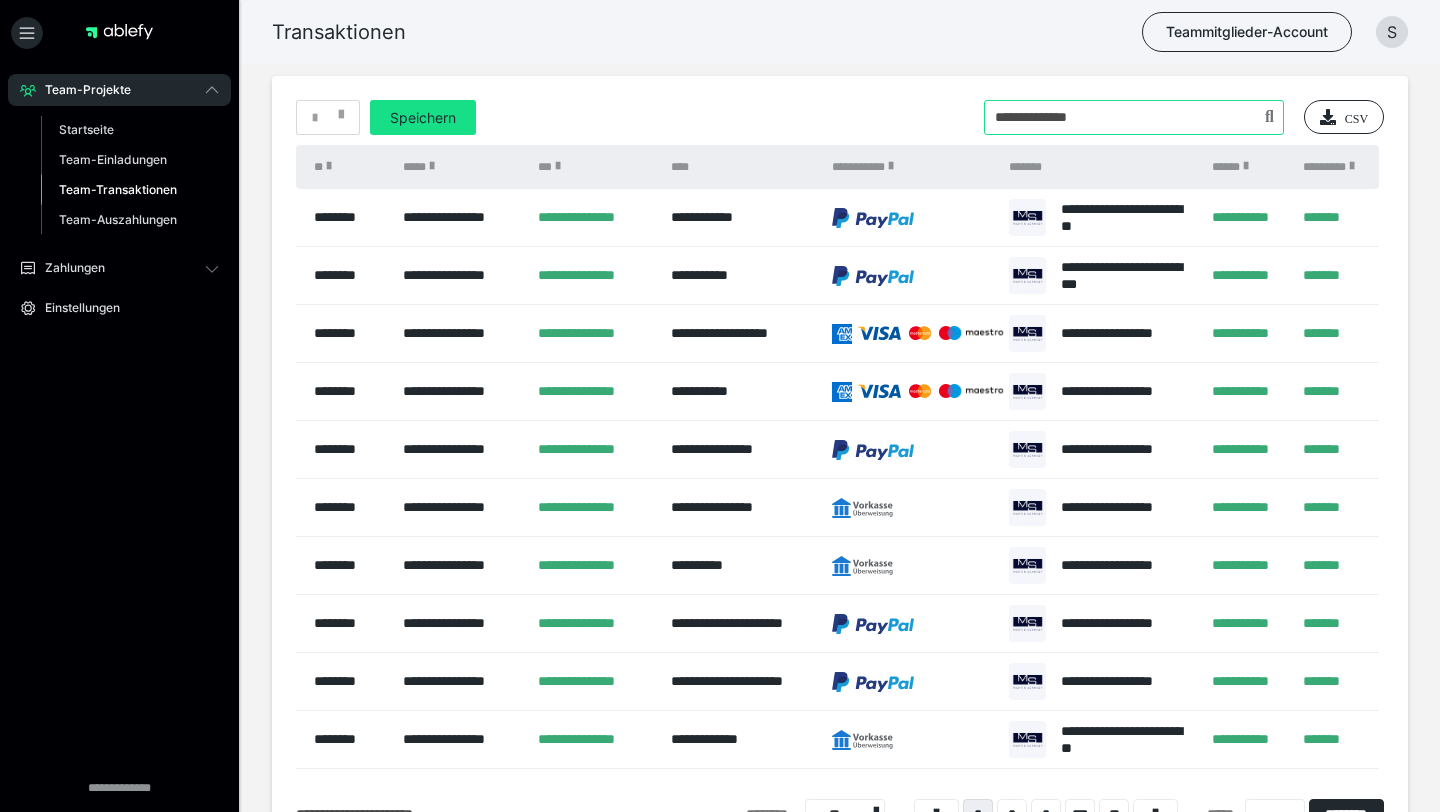 type on "**********" 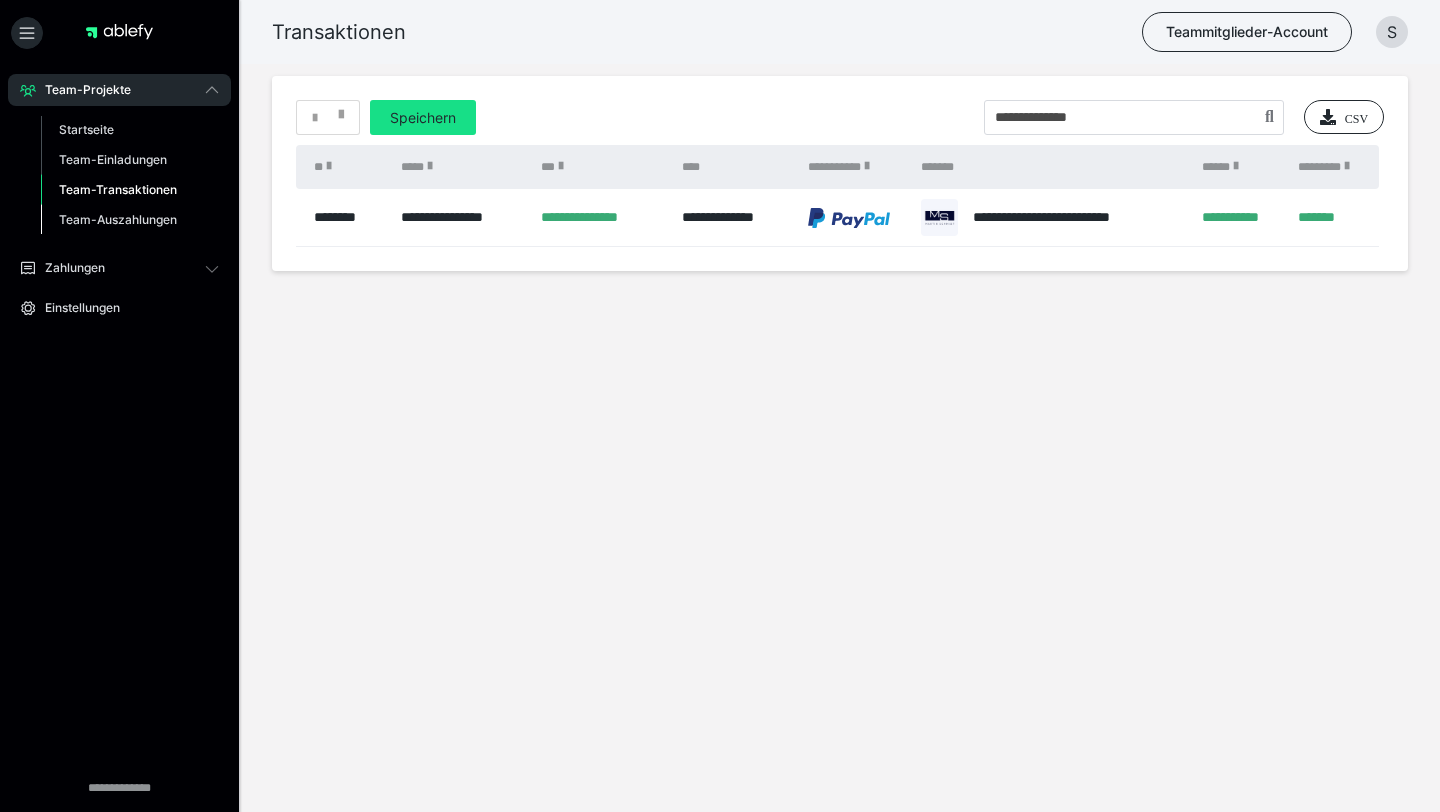 click on "Team-Auszahlungen" at bounding box center [118, 219] 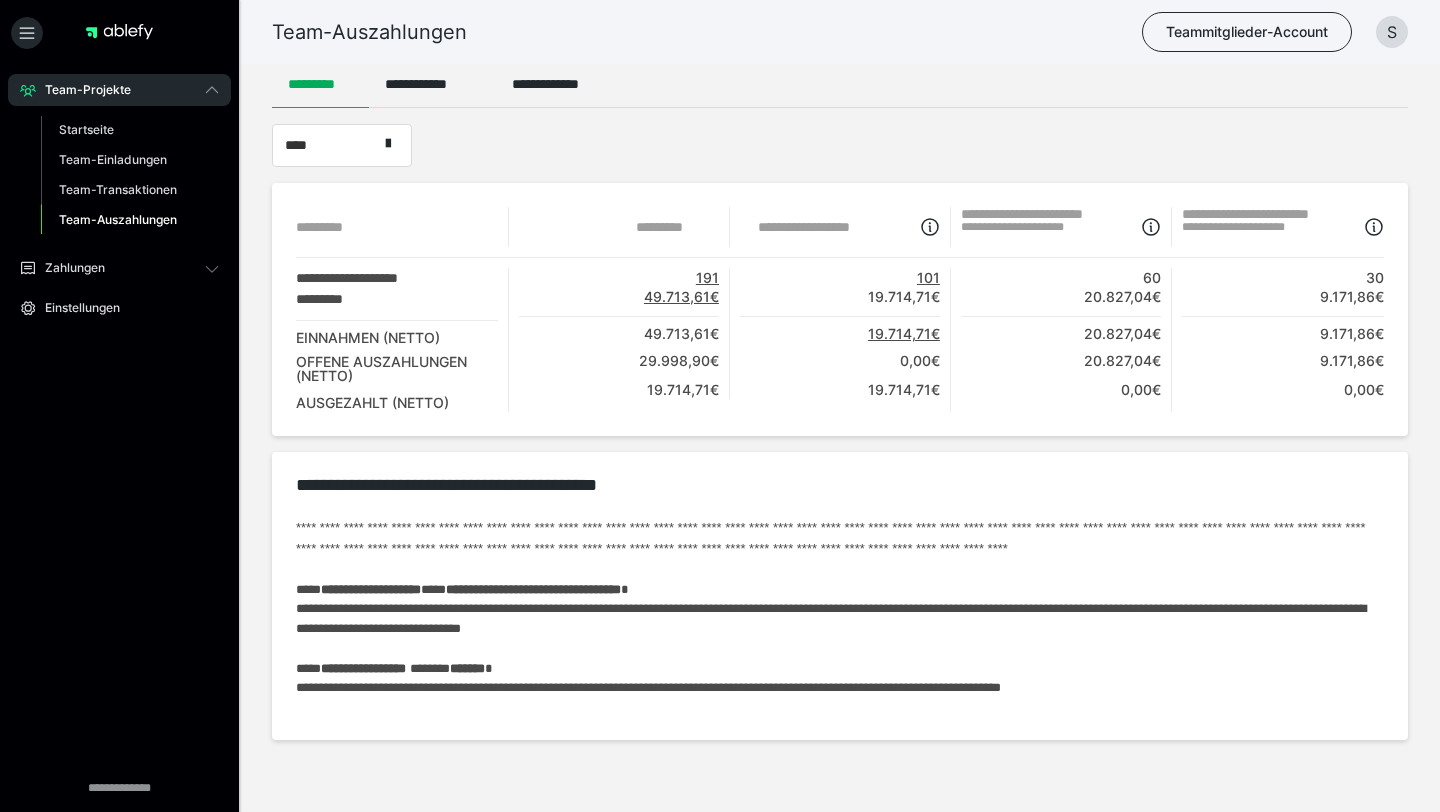 click on "191" at bounding box center (619, 277) 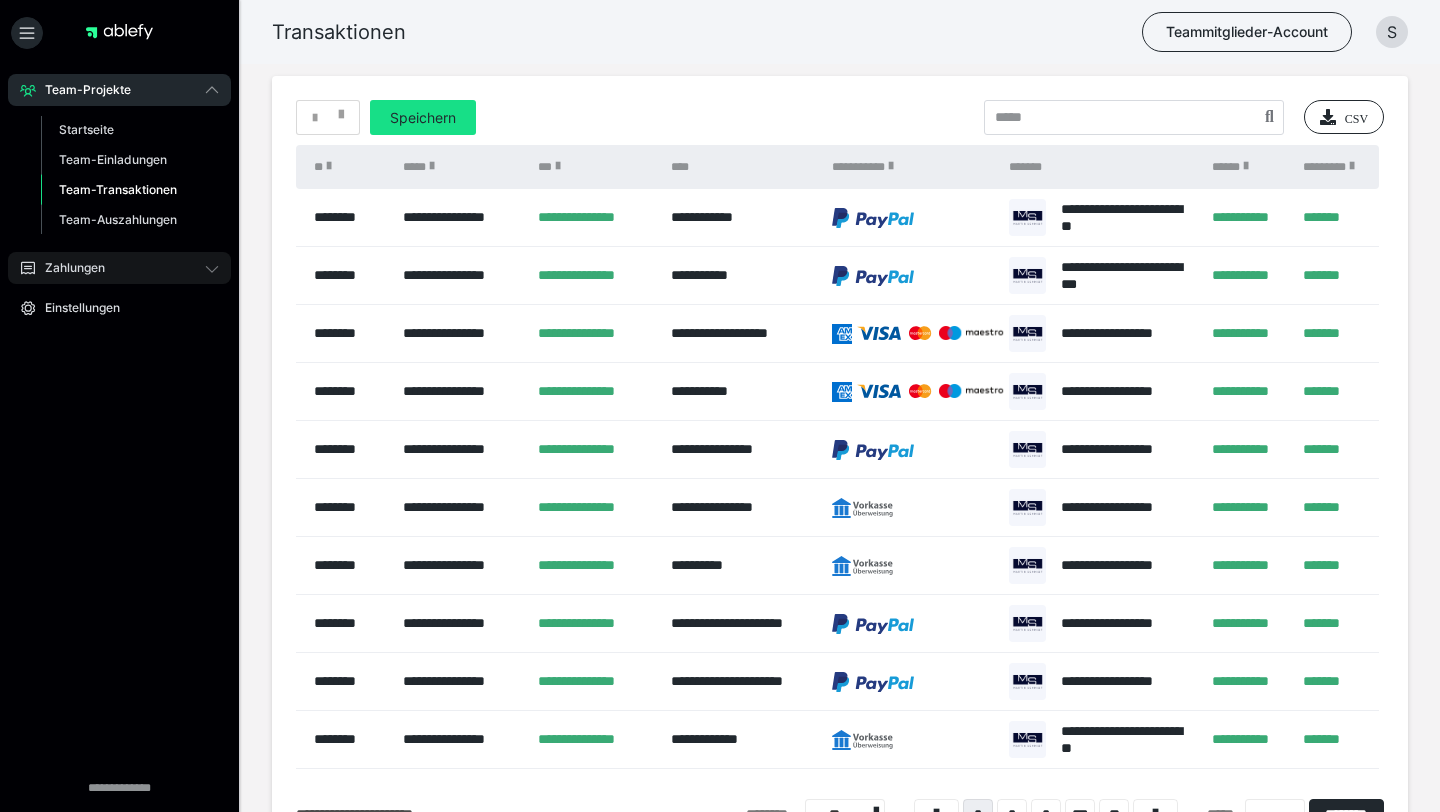 click on "Zahlungen" at bounding box center [119, 268] 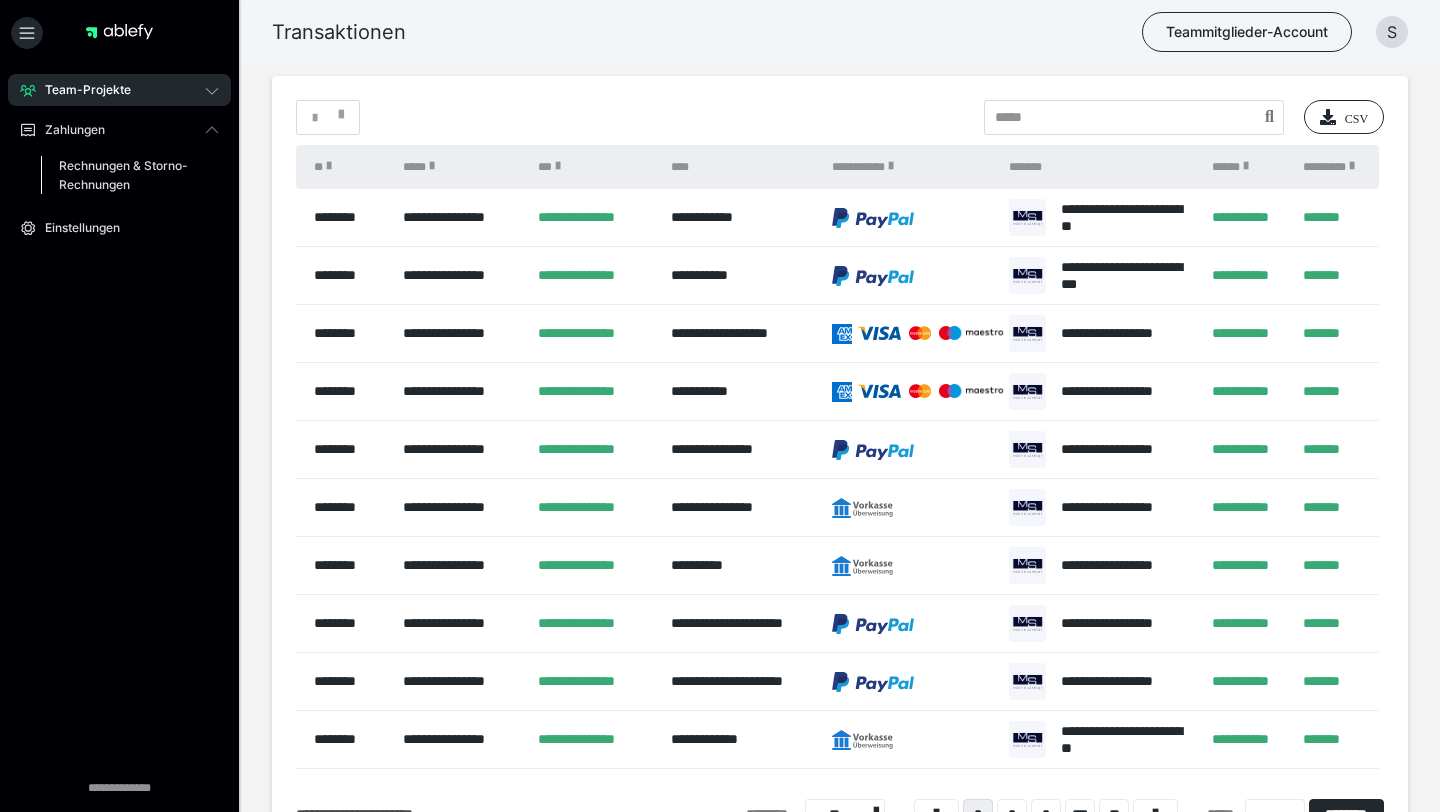 click on "Rechnungen & Storno-Rechnungen" at bounding box center [126, 175] 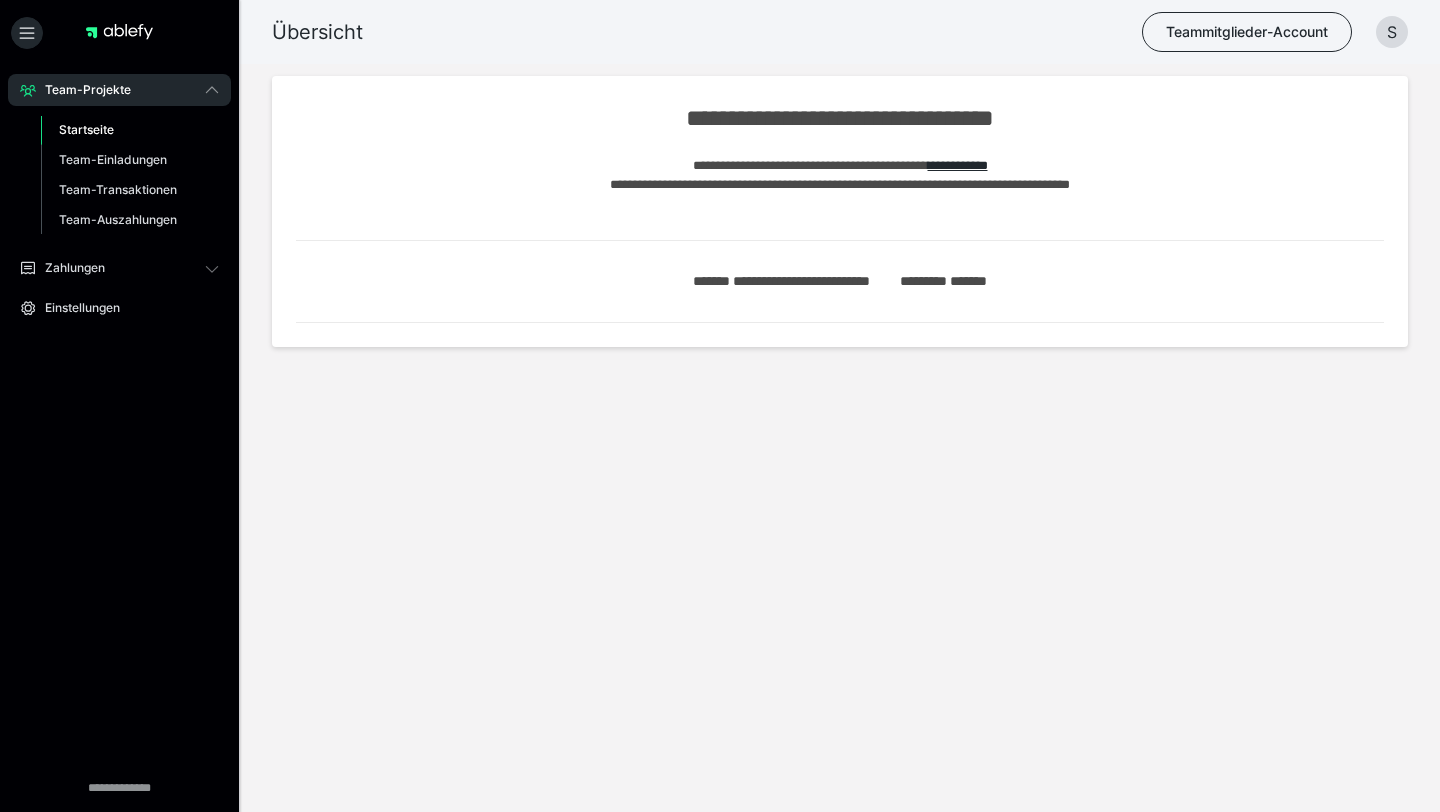scroll, scrollTop: 0, scrollLeft: 0, axis: both 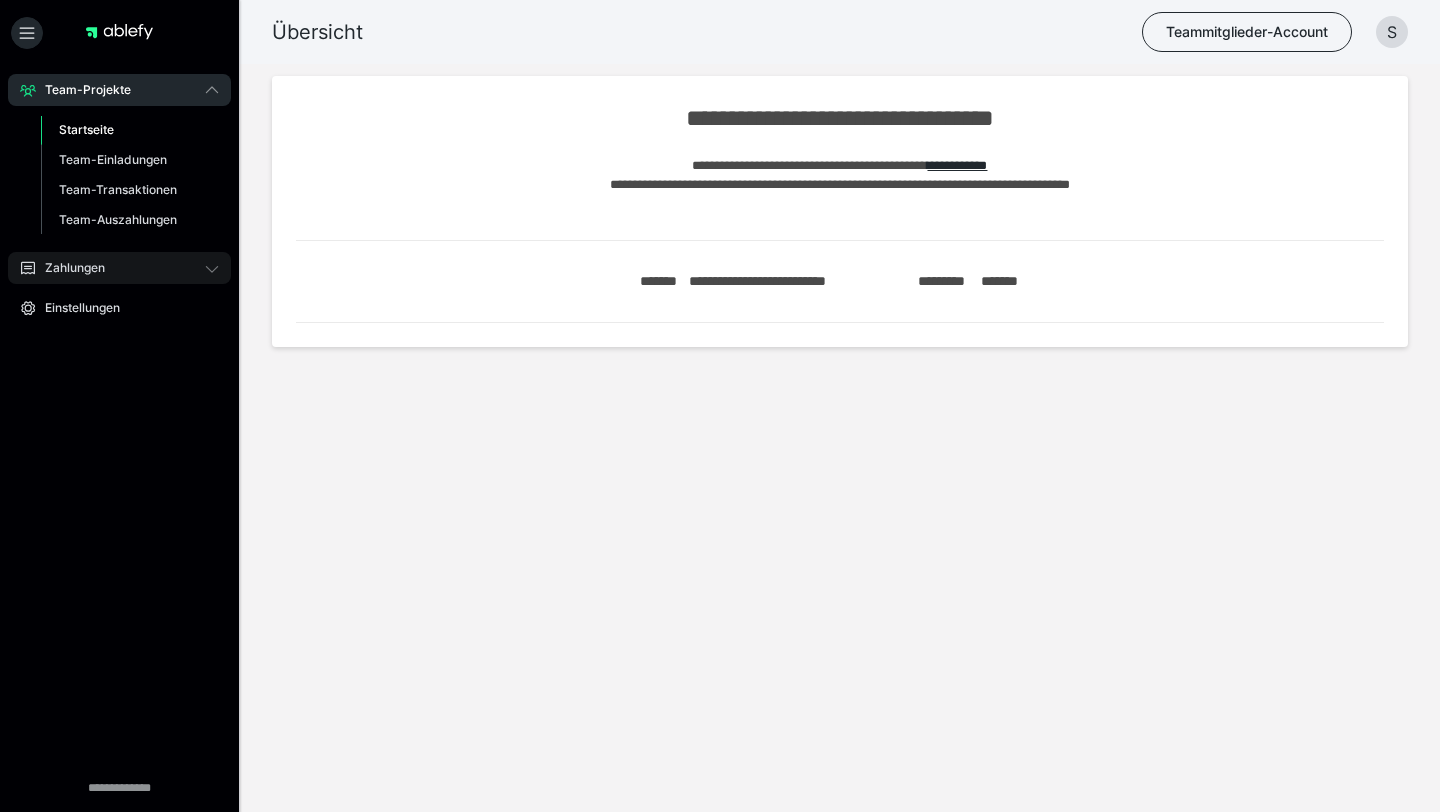 click on "Zahlungen" at bounding box center (119, 268) 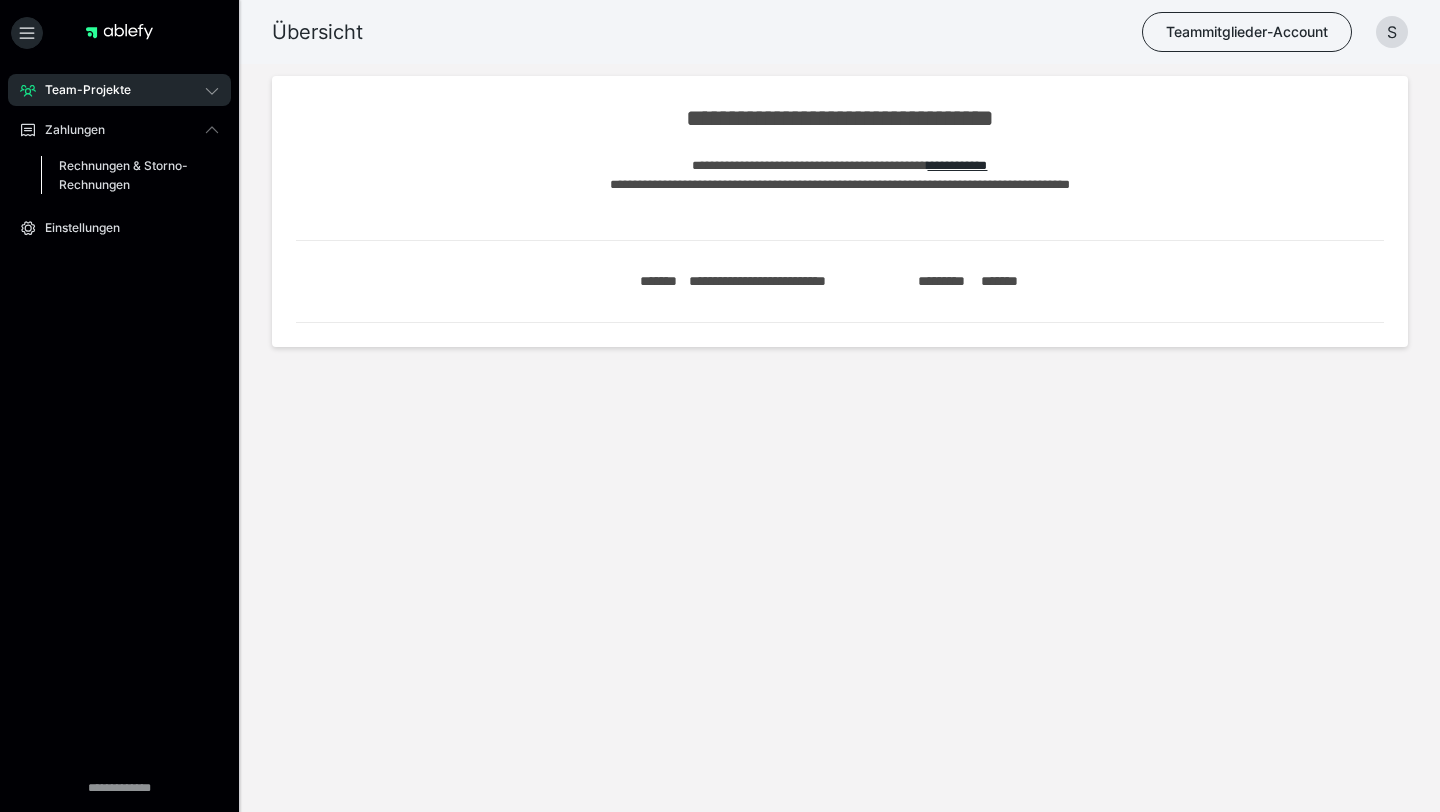 click on "Rechnungen & Storno-Rechnungen" at bounding box center [126, 175] 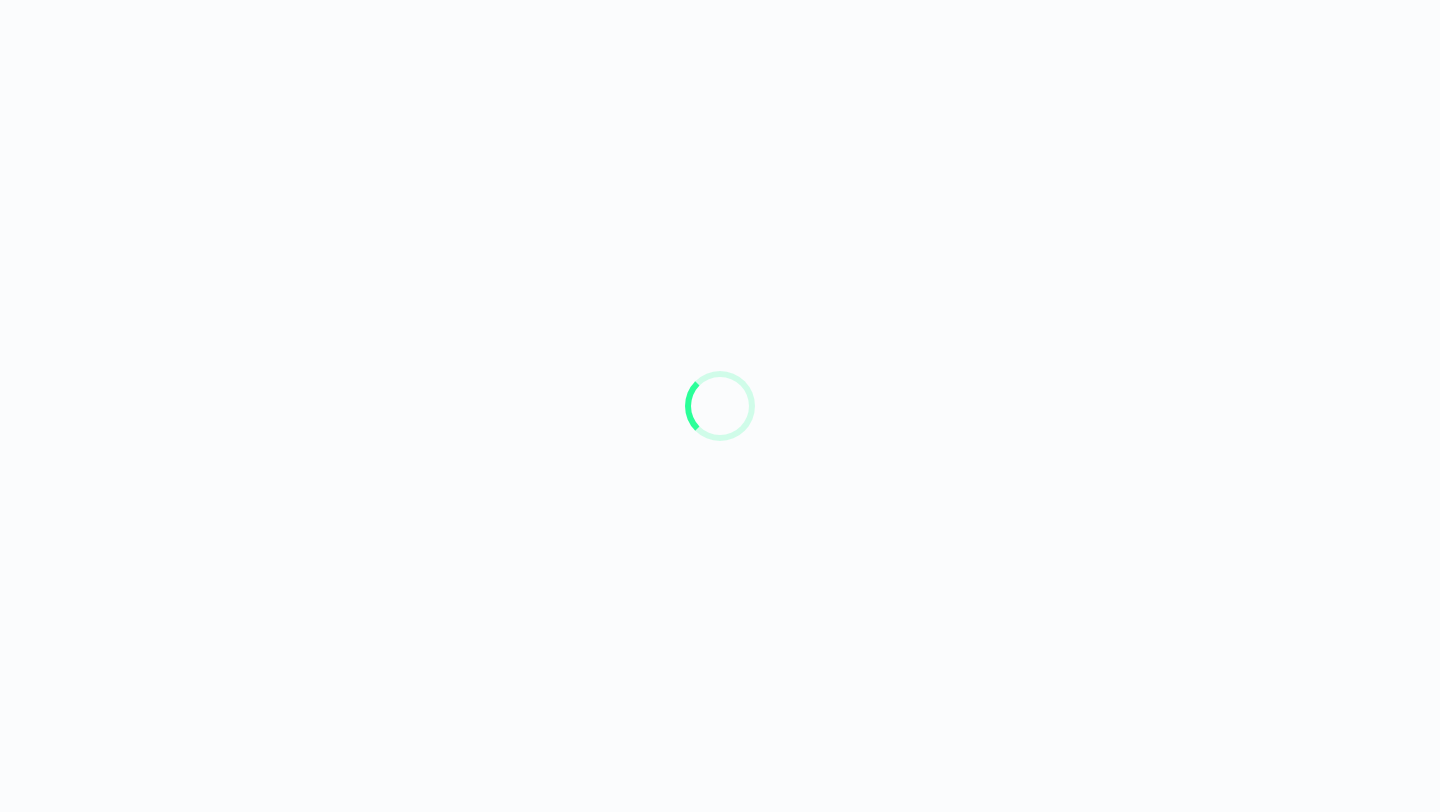 scroll, scrollTop: 0, scrollLeft: 0, axis: both 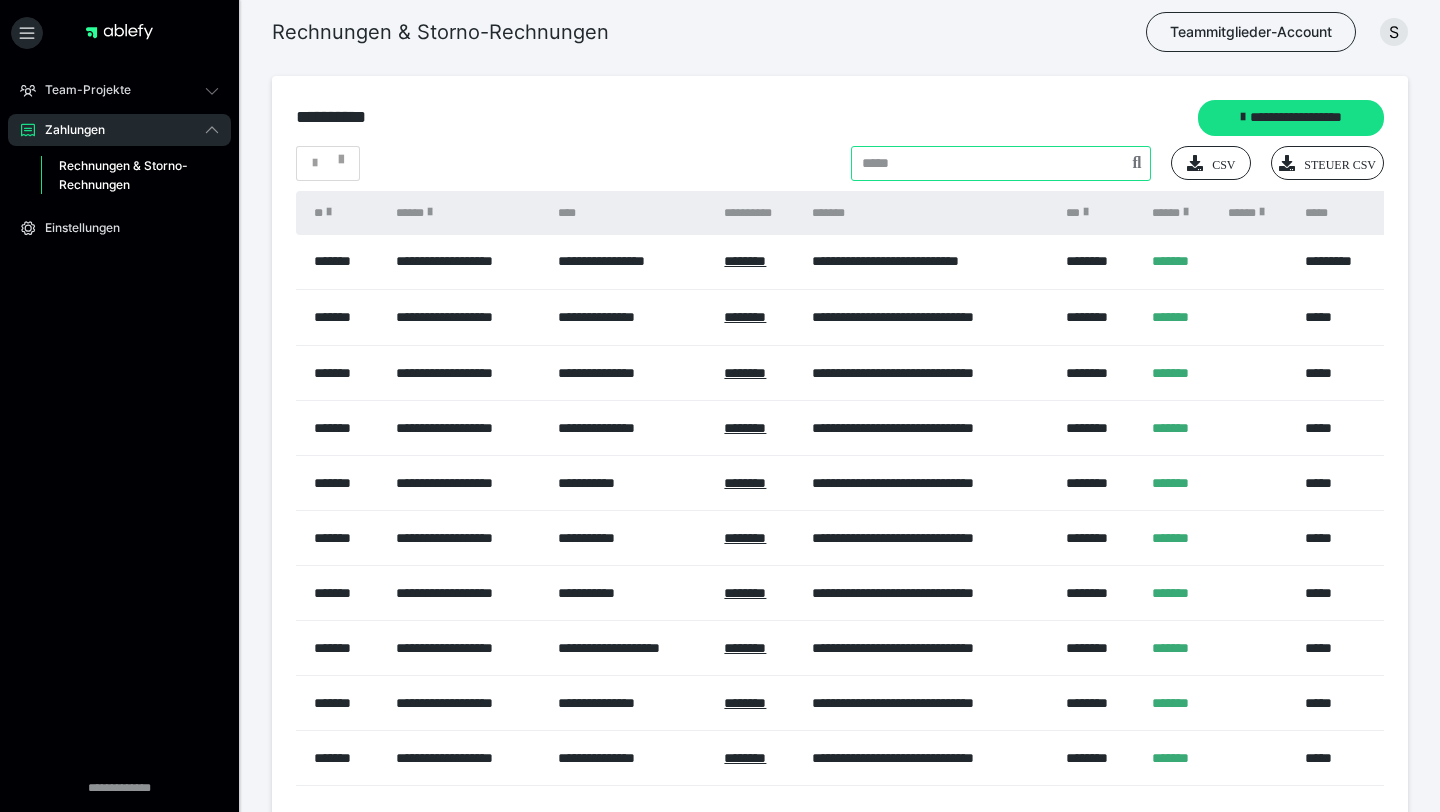 click at bounding box center [1001, 163] 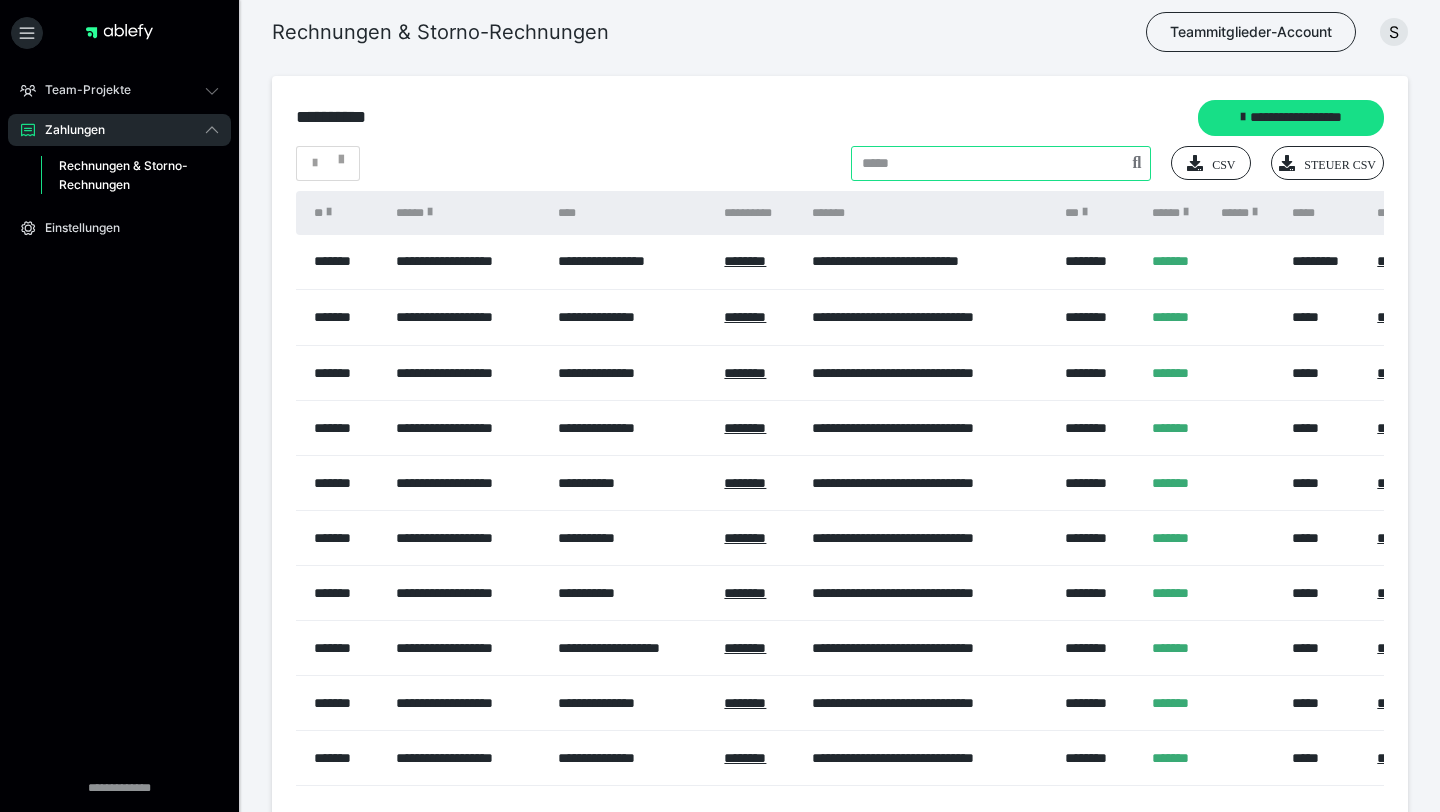 scroll, scrollTop: 0, scrollLeft: 0, axis: both 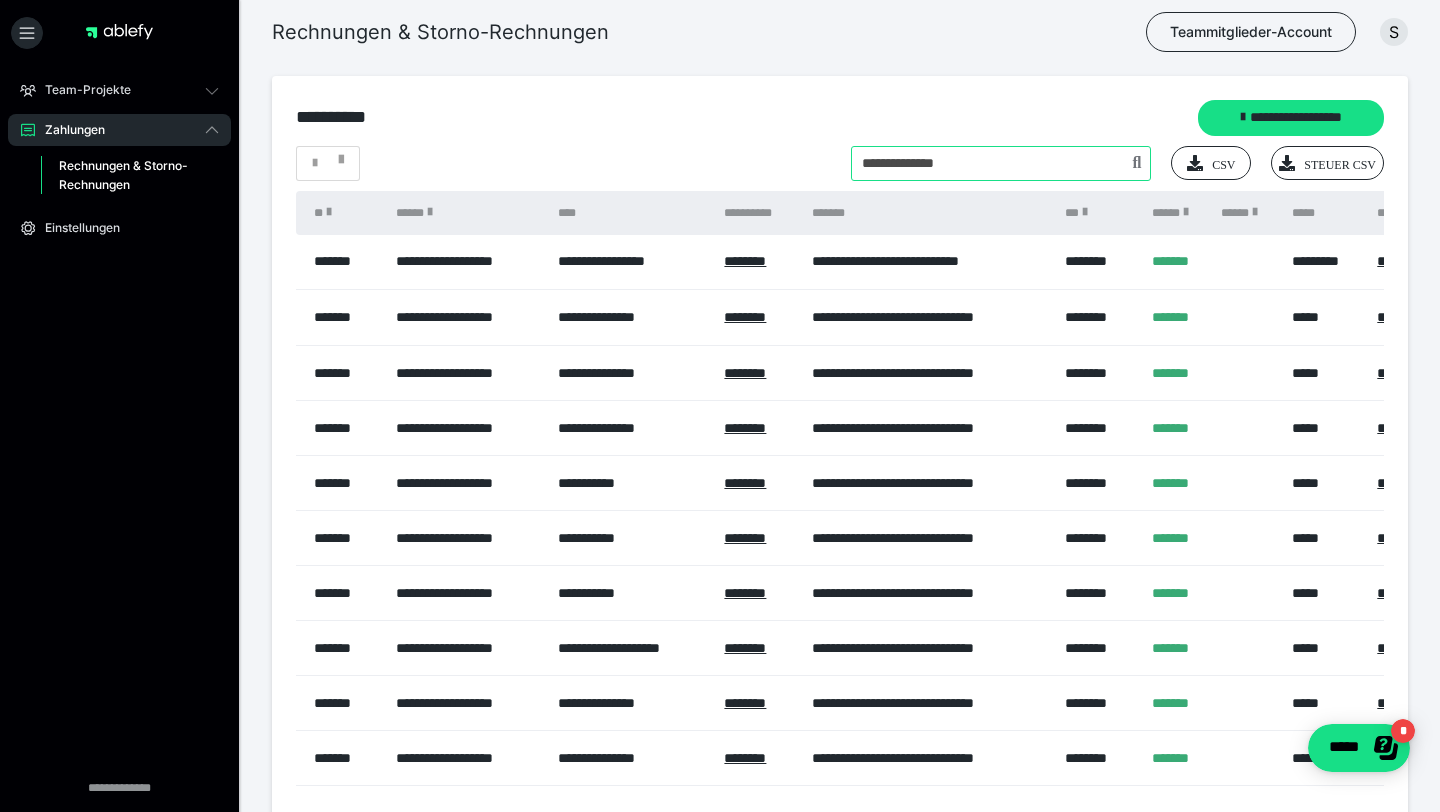 type on "**********" 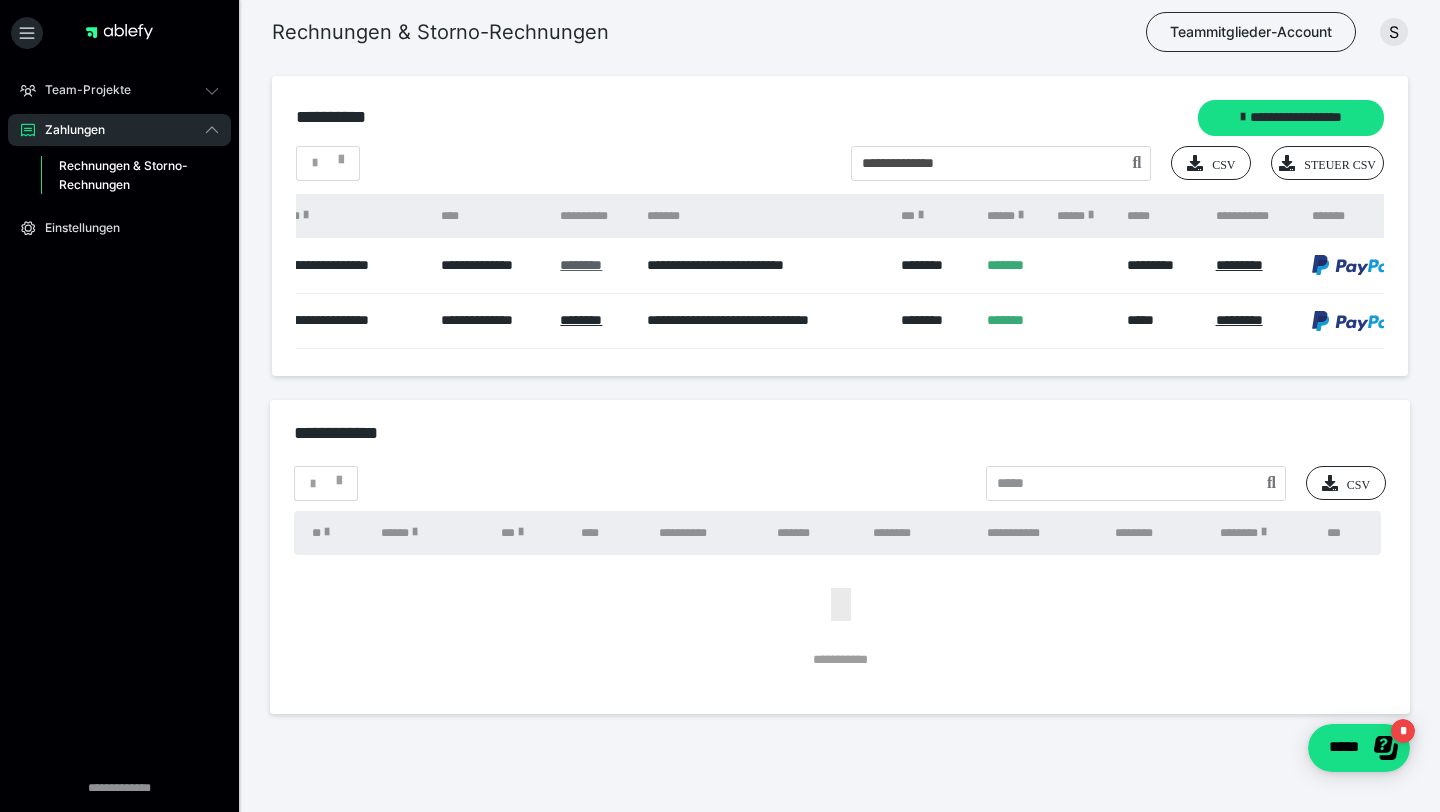 scroll, scrollTop: 0, scrollLeft: 0, axis: both 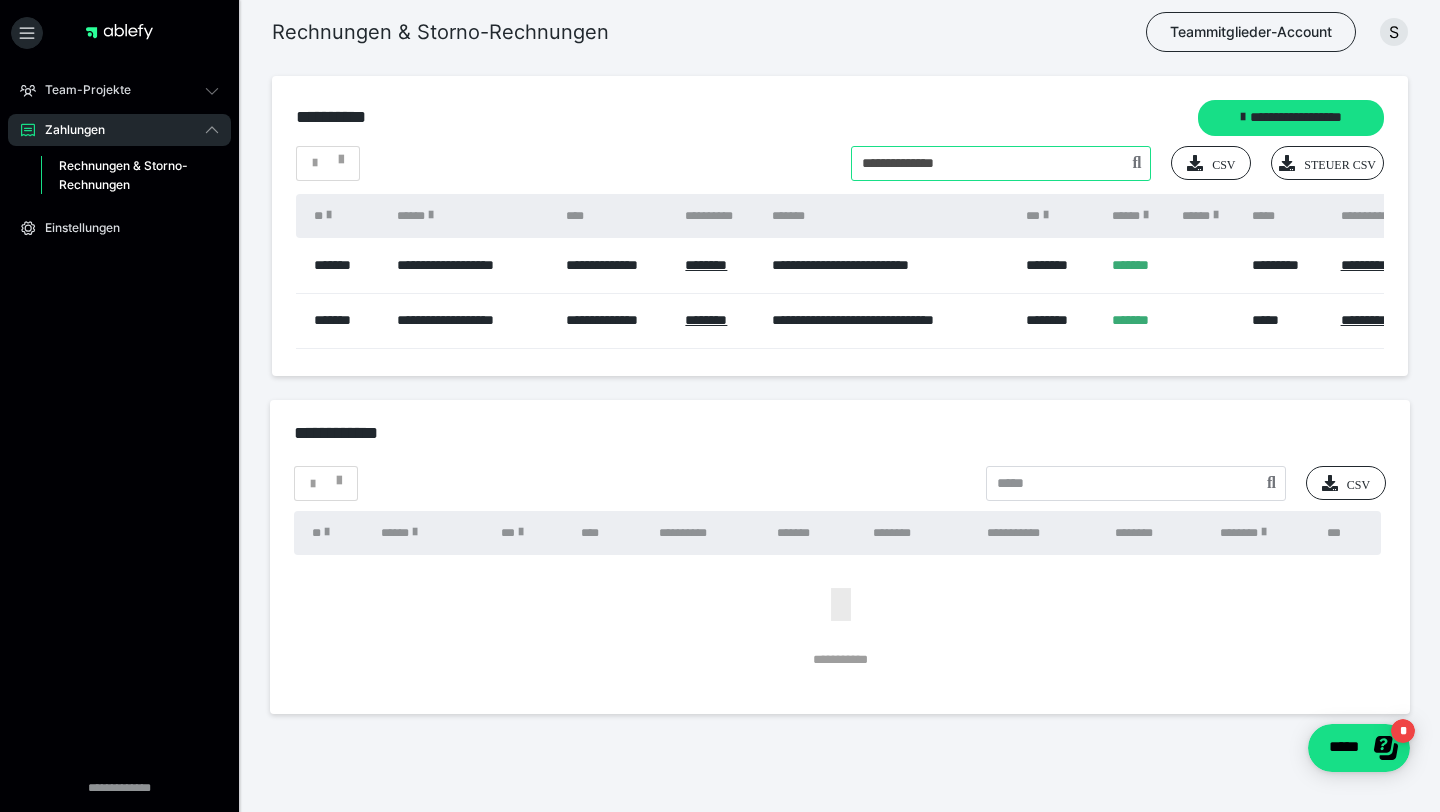 click at bounding box center [1001, 163] 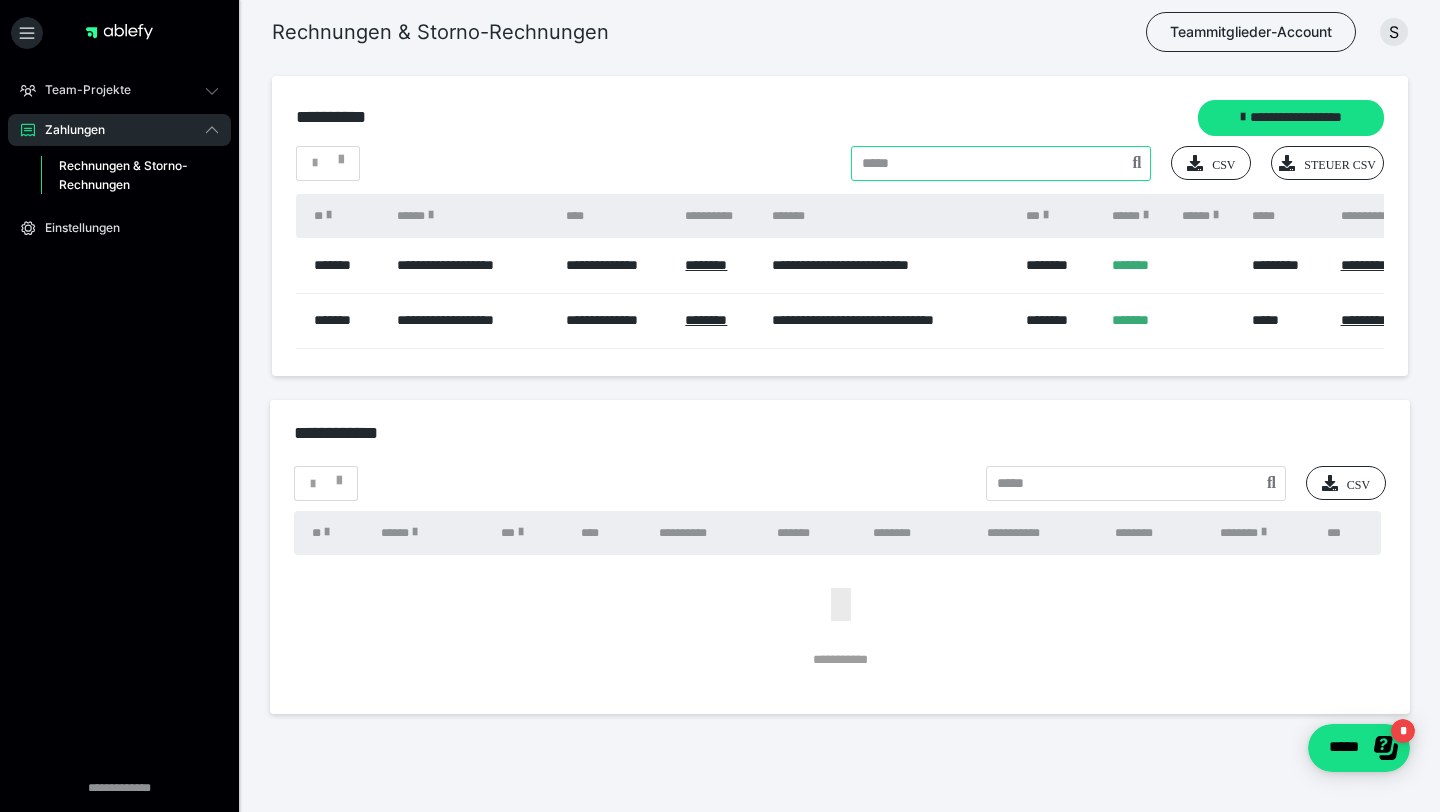 paste on "**********" 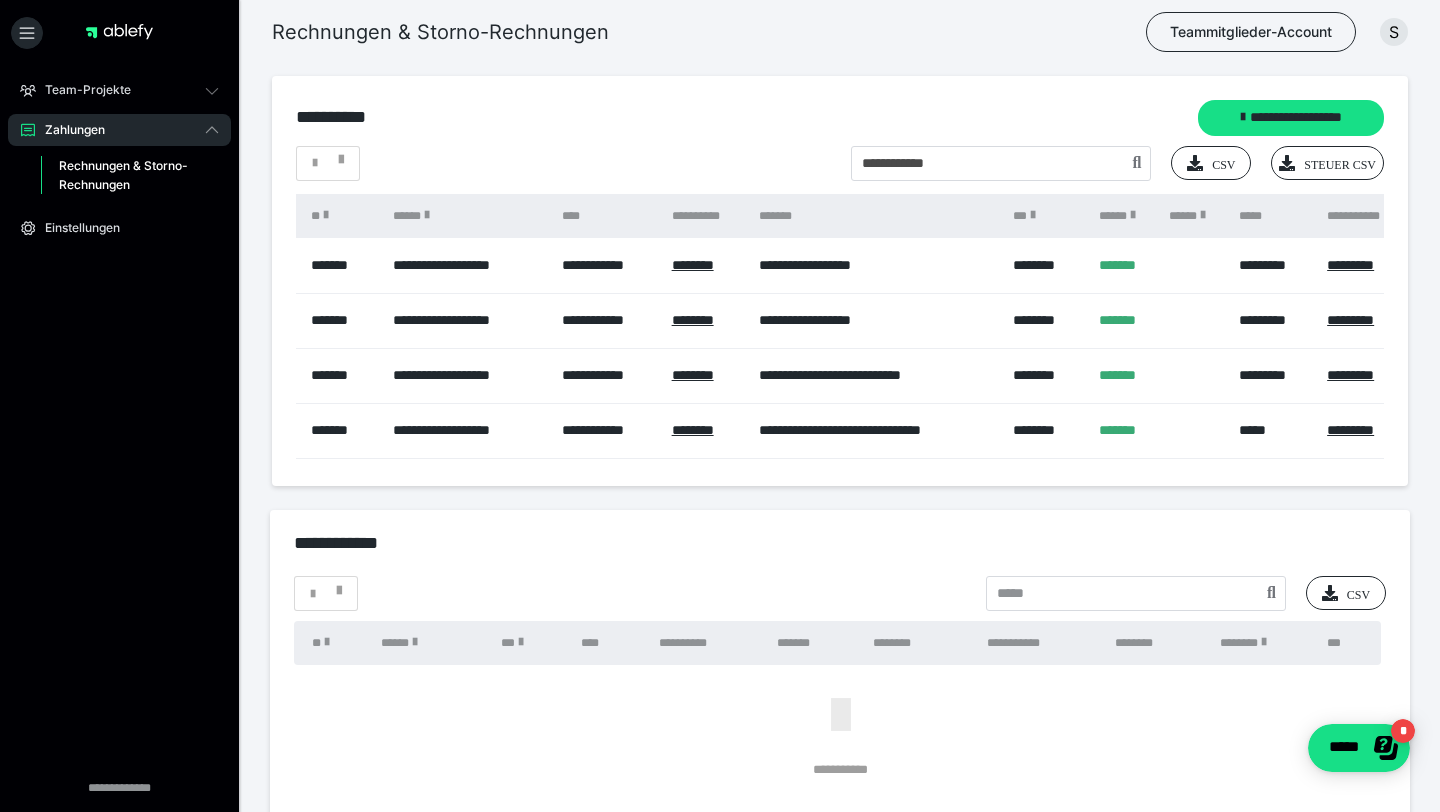 scroll, scrollTop: 0, scrollLeft: 16, axis: horizontal 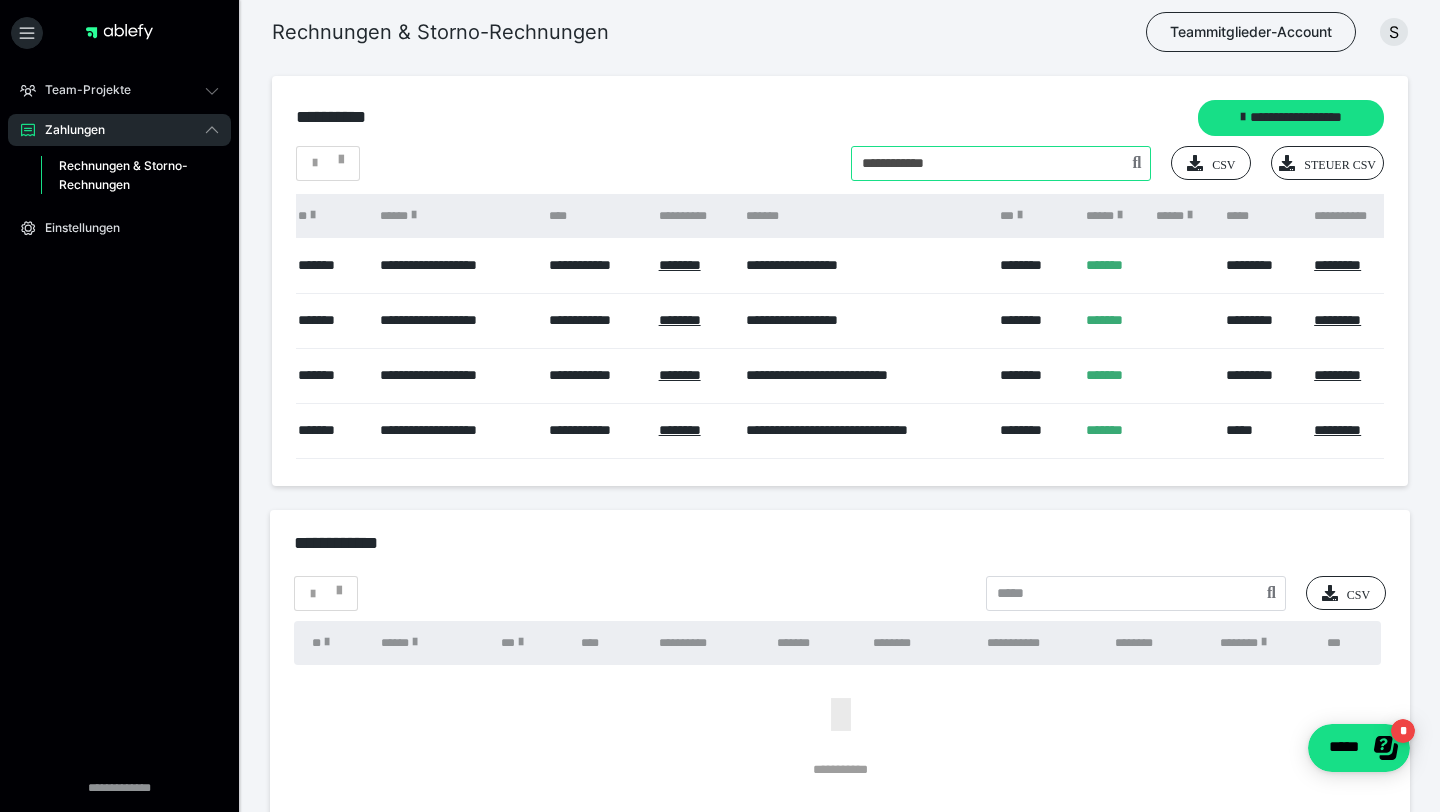 click at bounding box center [1001, 163] 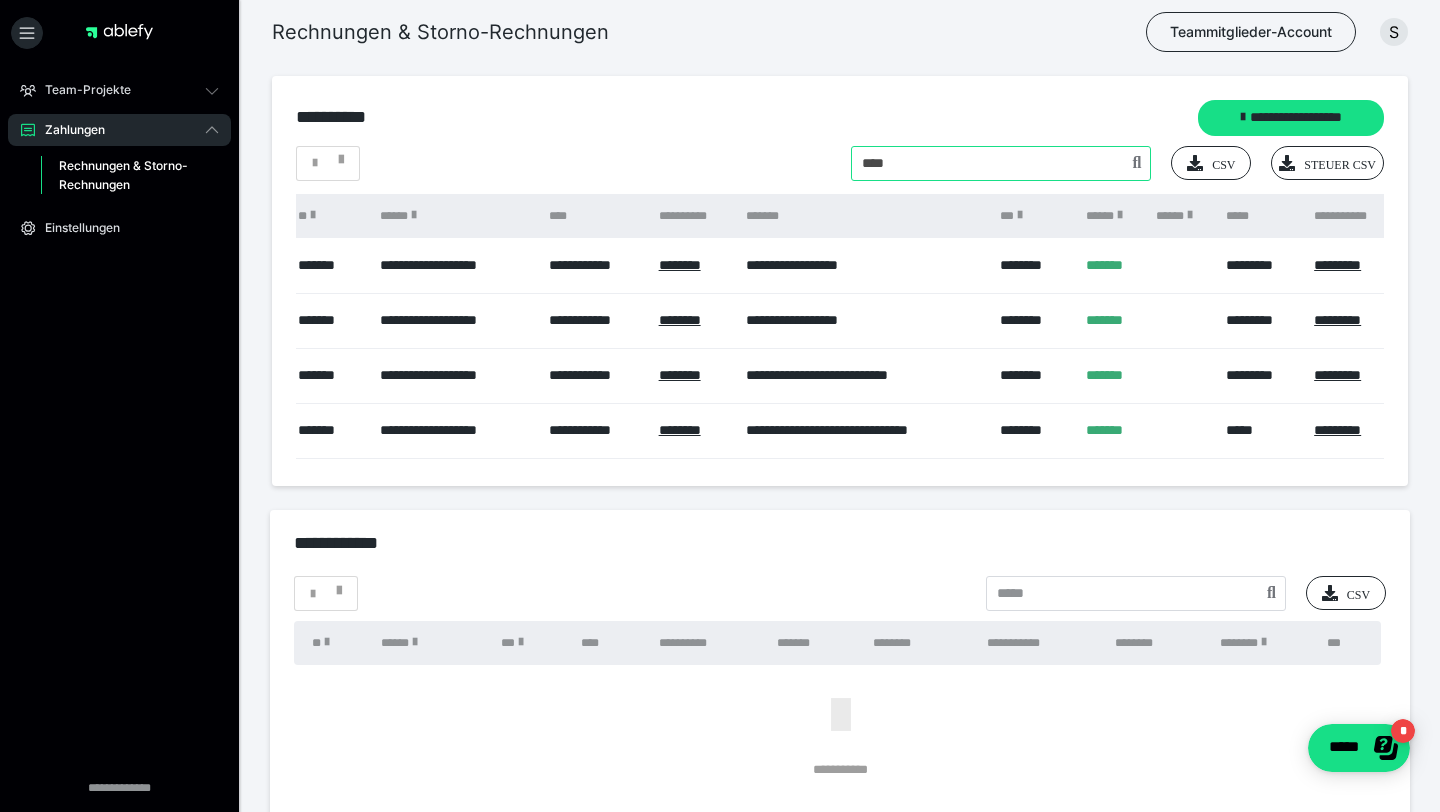type on "**********" 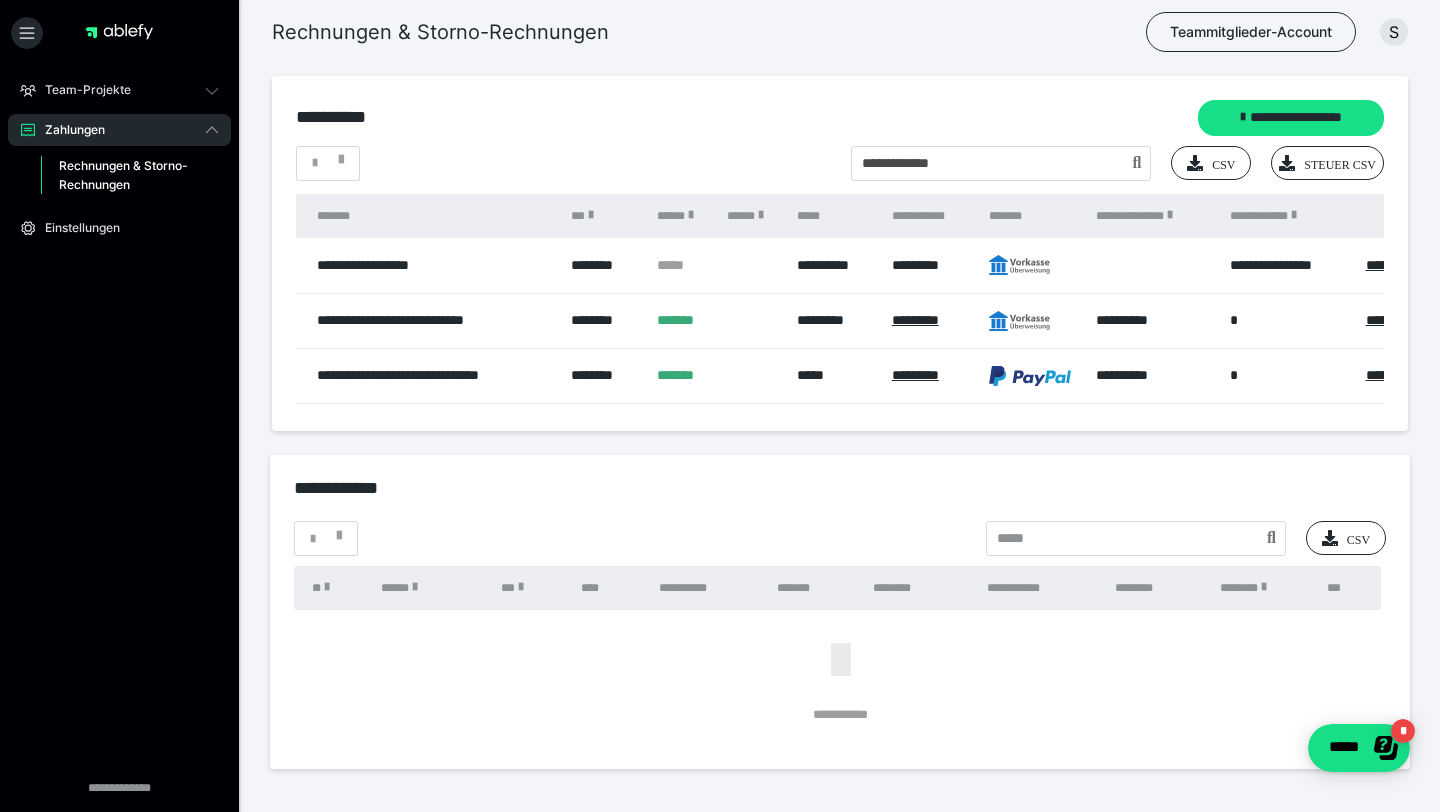 scroll, scrollTop: 0, scrollLeft: 474, axis: horizontal 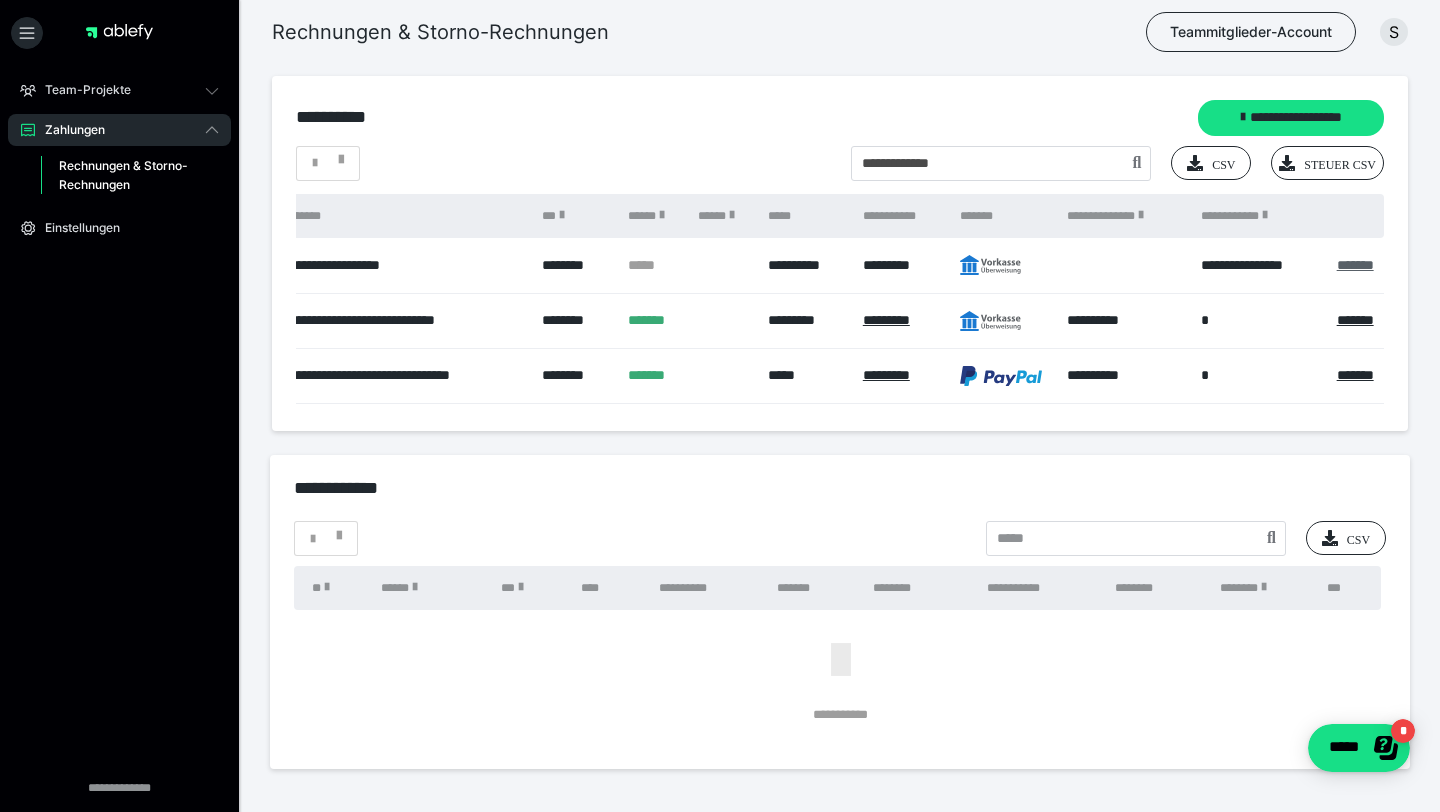 click on "*******" at bounding box center (1355, 265) 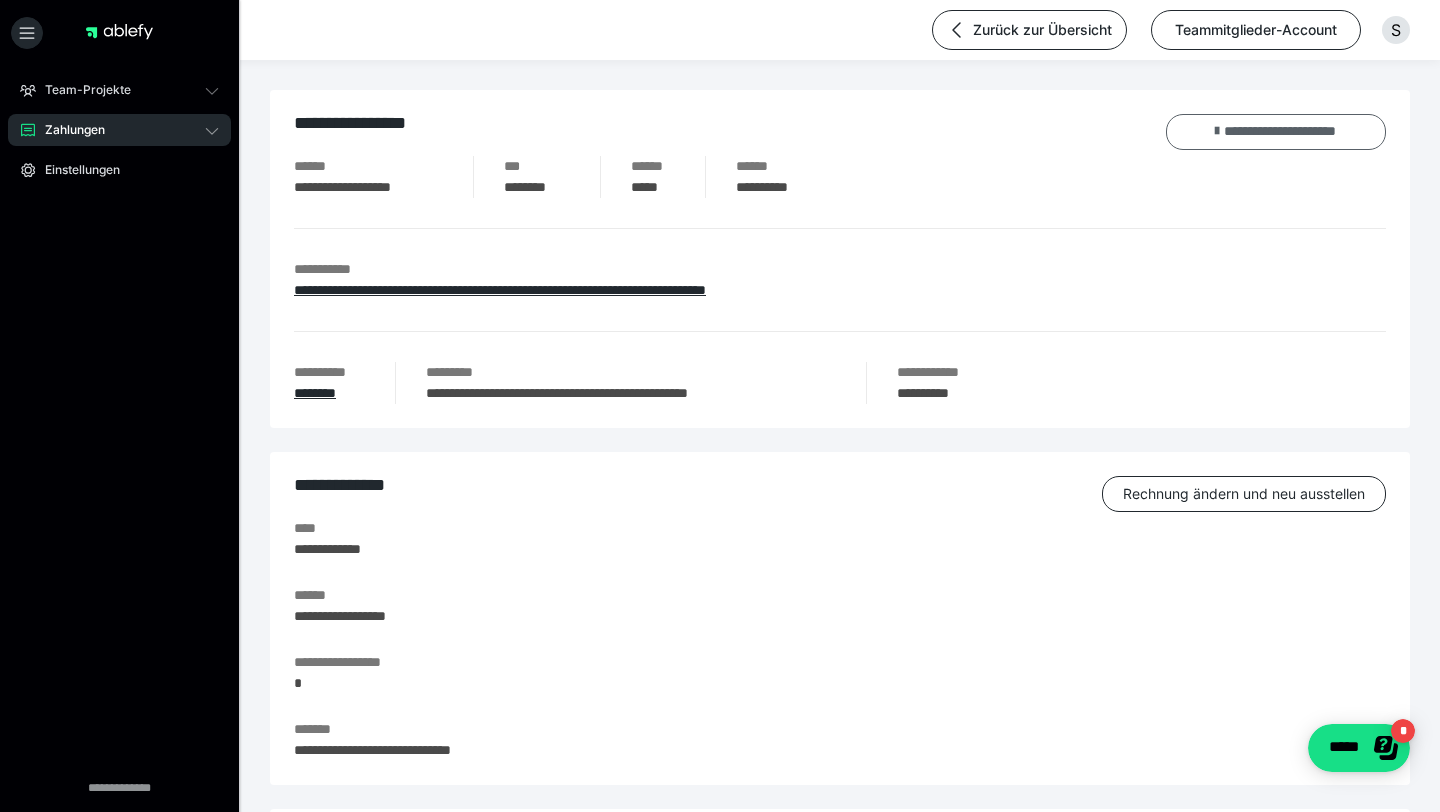 click on "**********" at bounding box center [1276, 132] 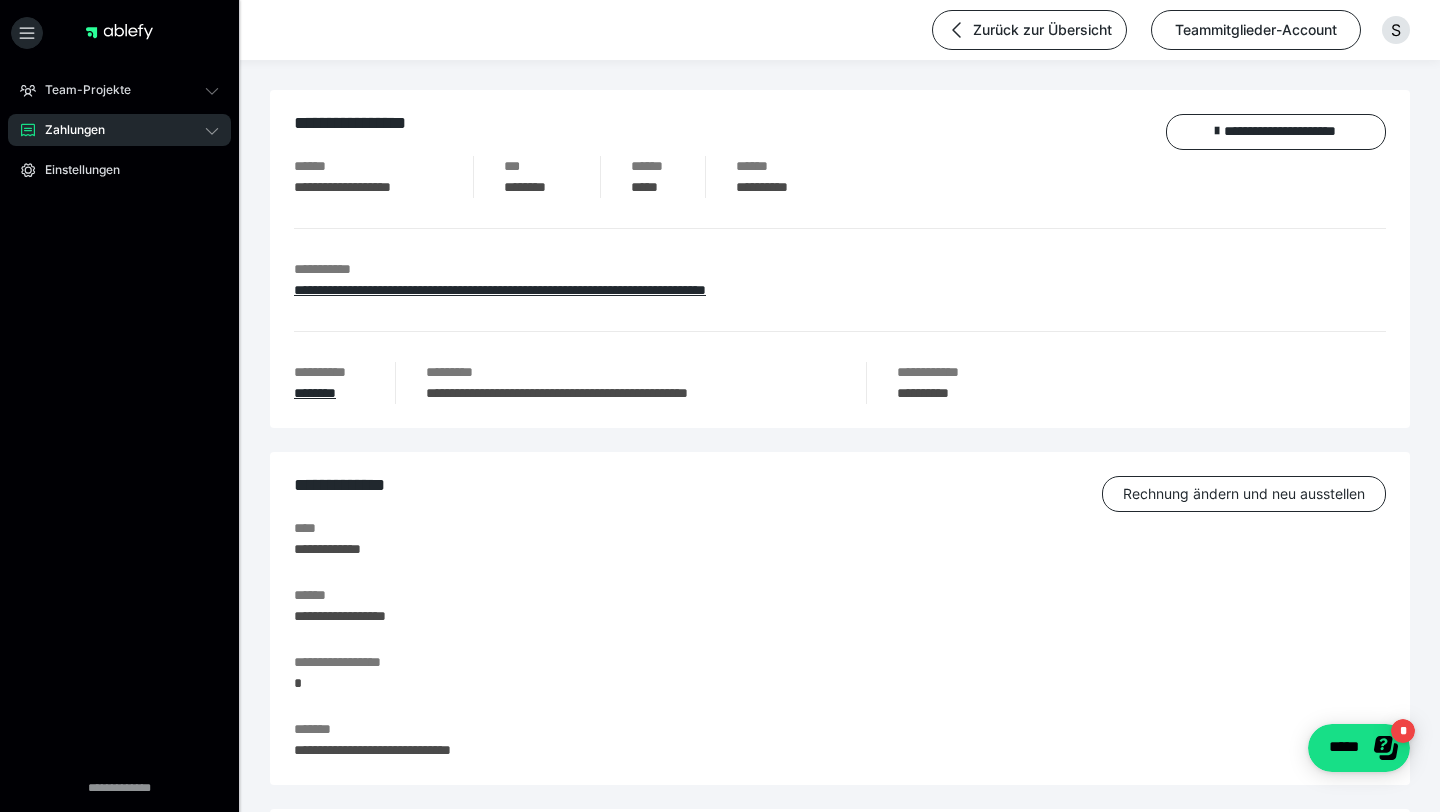 click on "Zahlungen" at bounding box center (119, 130) 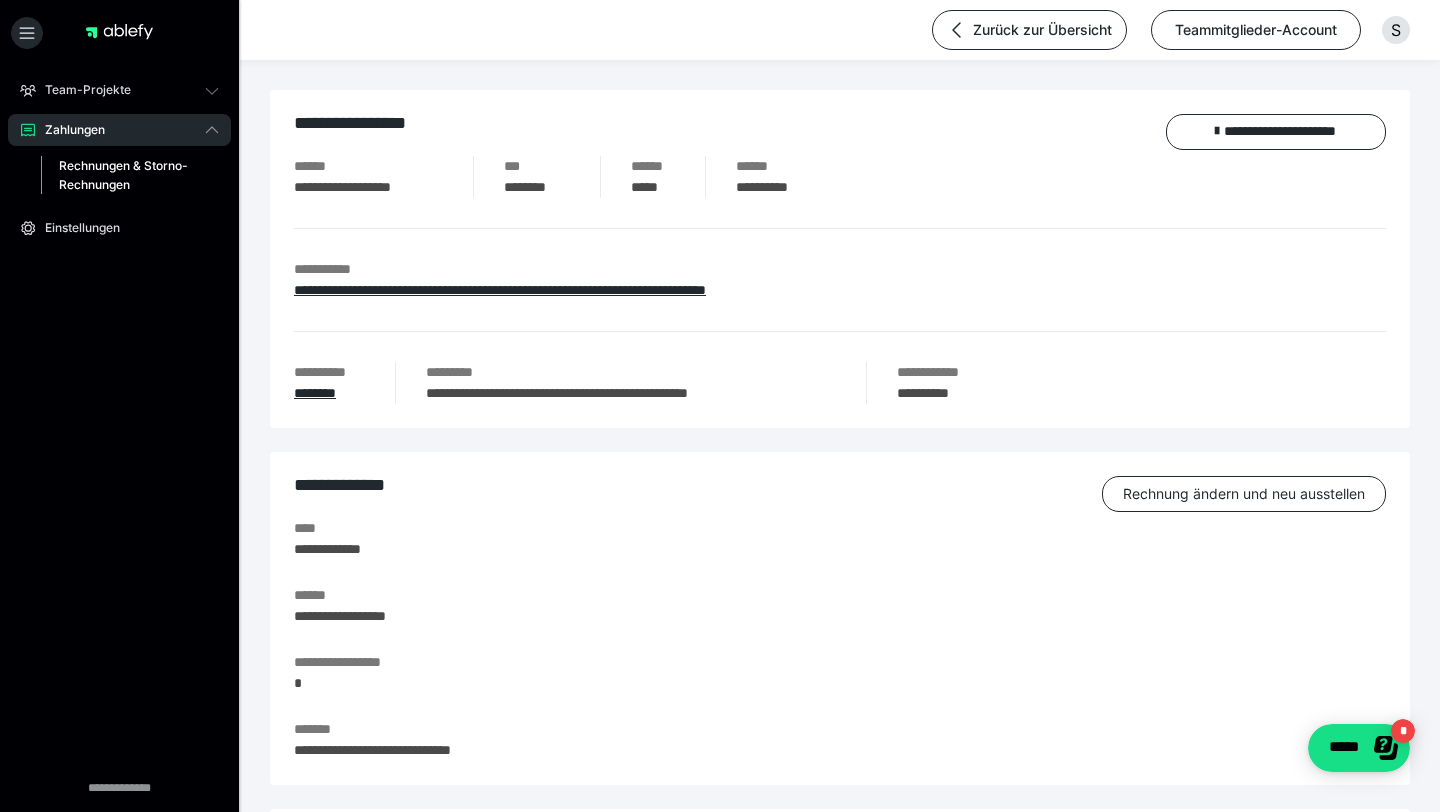 click on "Rechnungen & Storno-Rechnungen" at bounding box center [126, 175] 